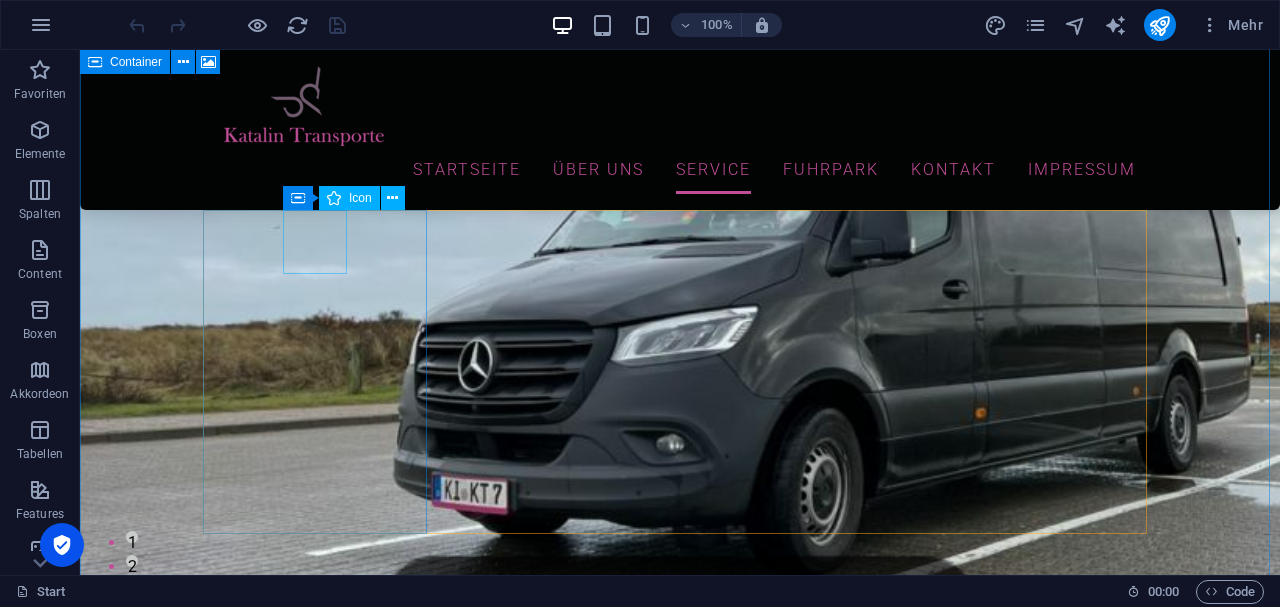 scroll, scrollTop: 5664, scrollLeft: 0, axis: vertical 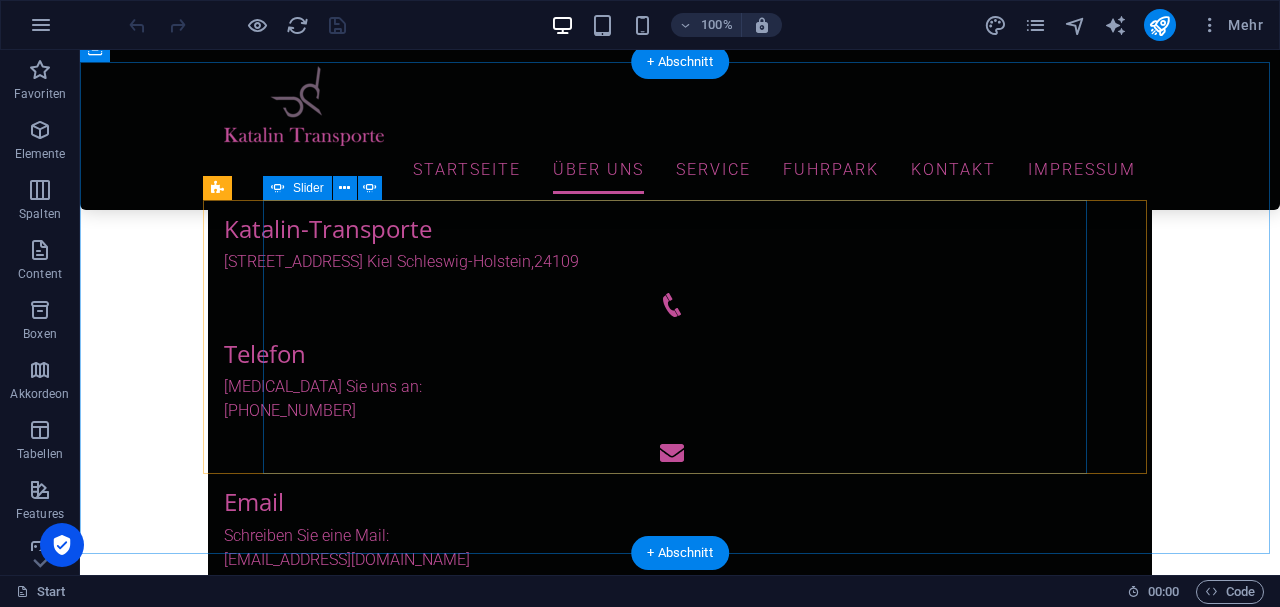 click on "1" at bounding box center (132, -460) 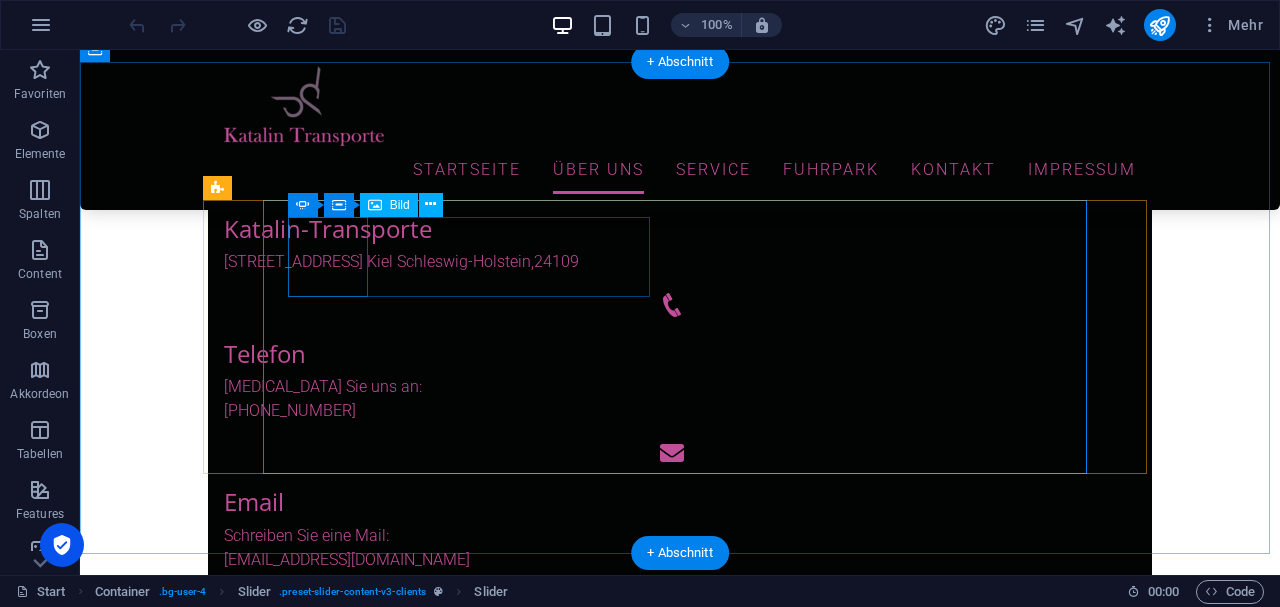 click at bounding box center [-375, 1807] 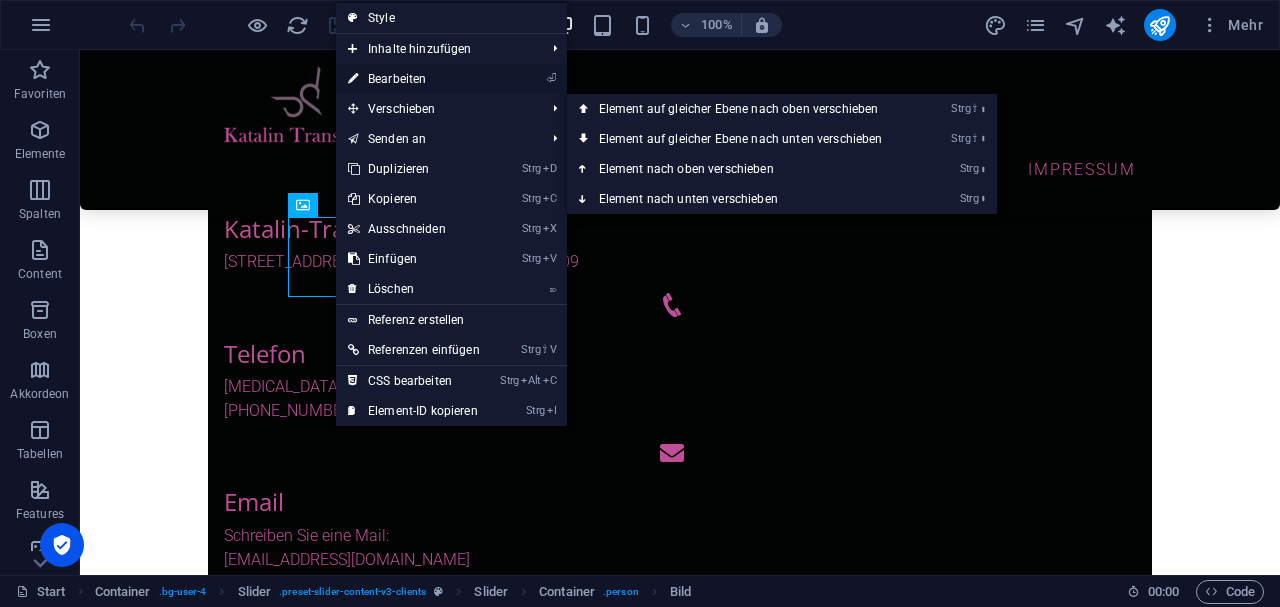 click on "⏎  Bearbeiten" at bounding box center [414, 79] 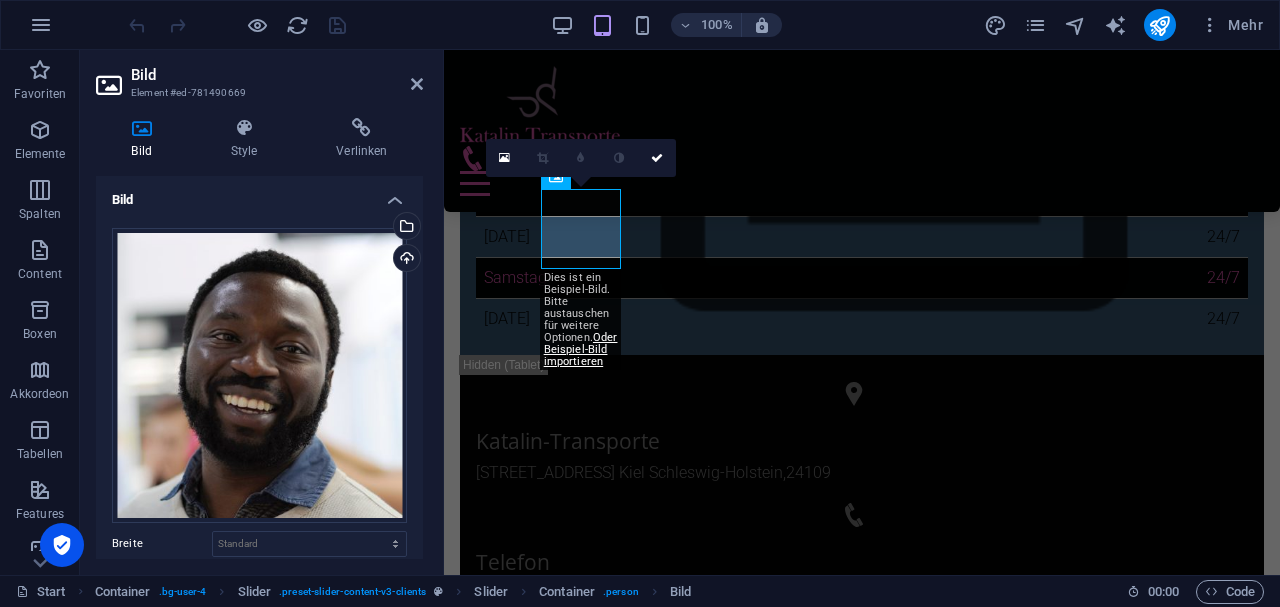 scroll, scrollTop: 1104, scrollLeft: 0, axis: vertical 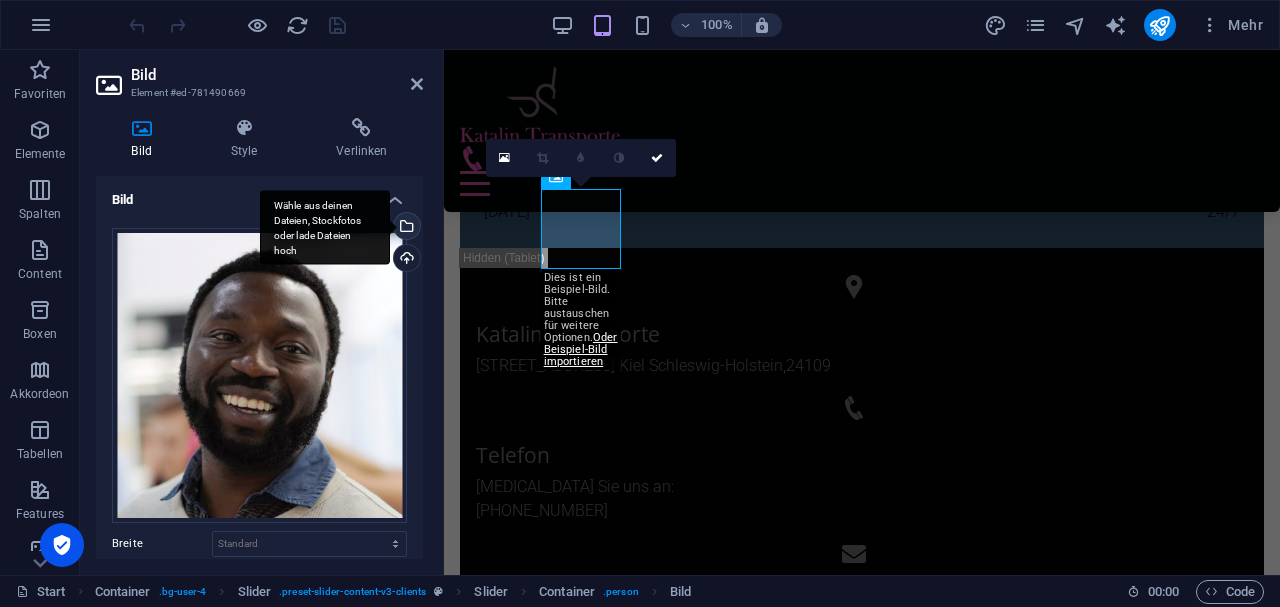 click on "Wähle aus deinen Dateien, Stockfotos oder lade Dateien hoch" at bounding box center (325, 227) 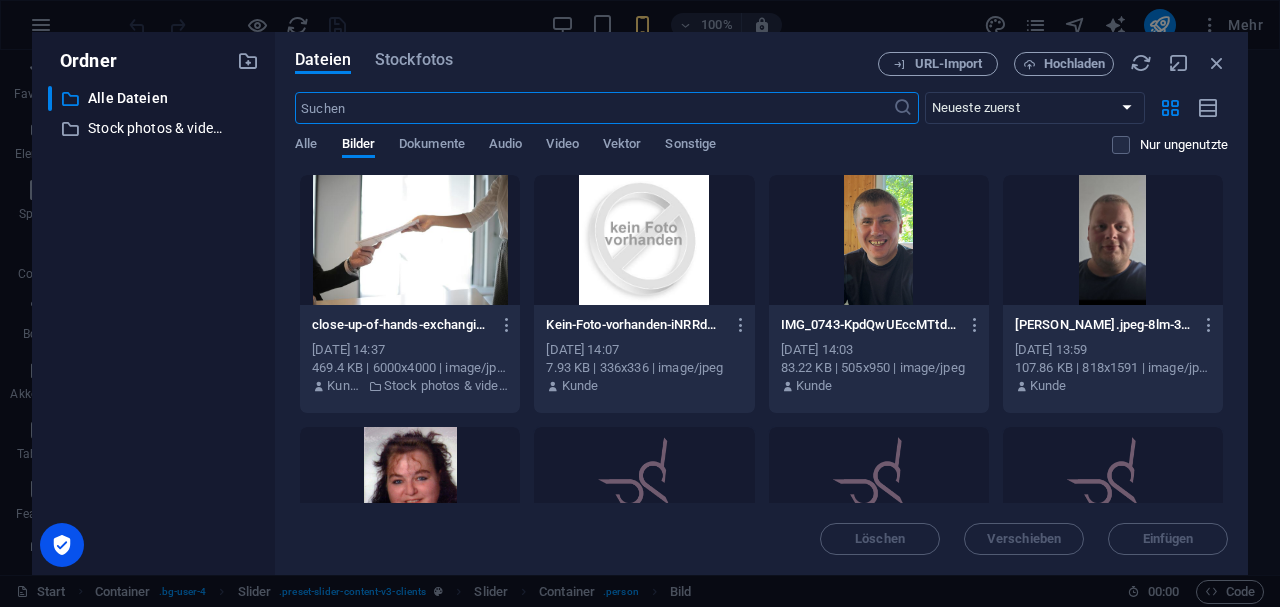 scroll, scrollTop: 1892, scrollLeft: 0, axis: vertical 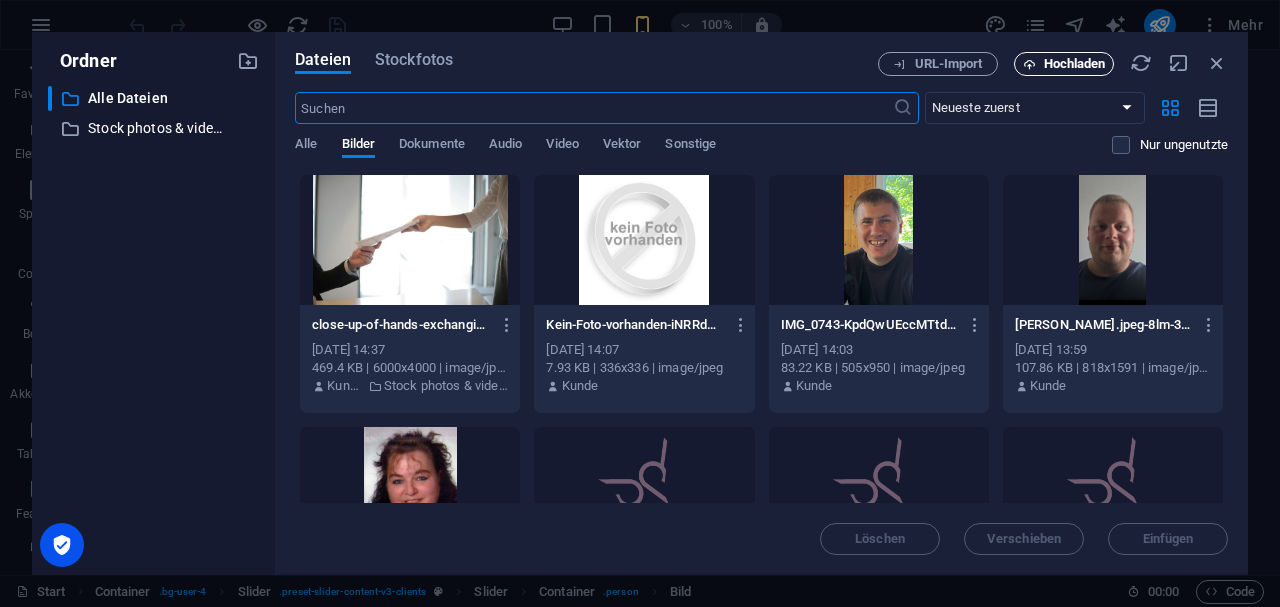 click on "Hochladen" at bounding box center (1064, 64) 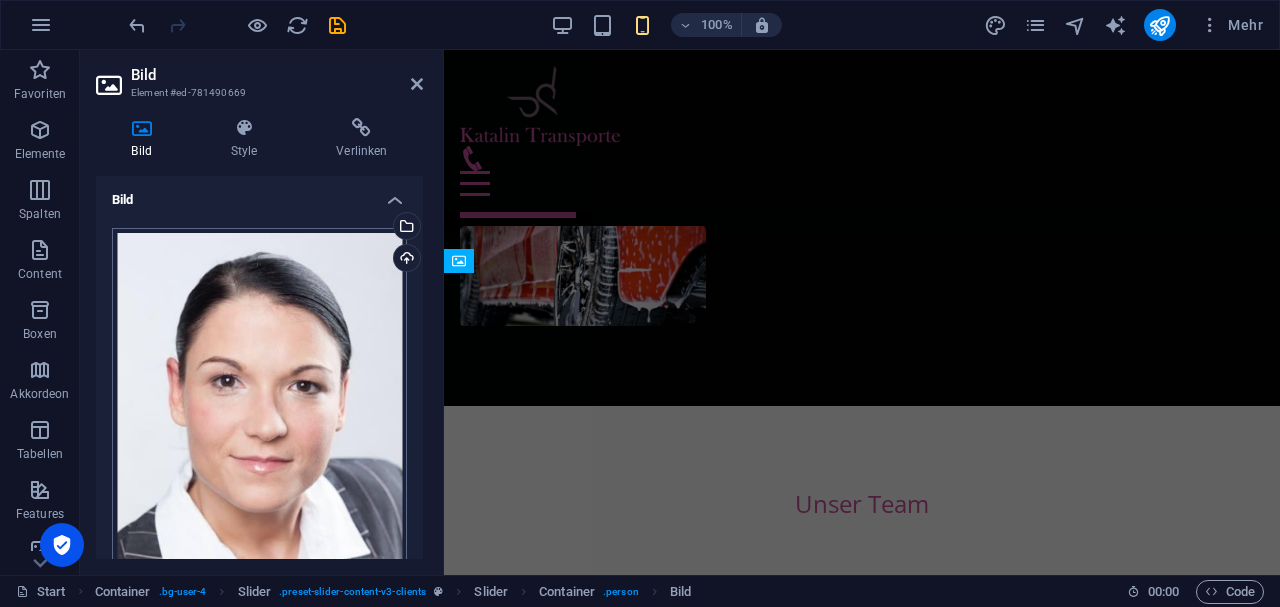 scroll, scrollTop: 1020, scrollLeft: 0, axis: vertical 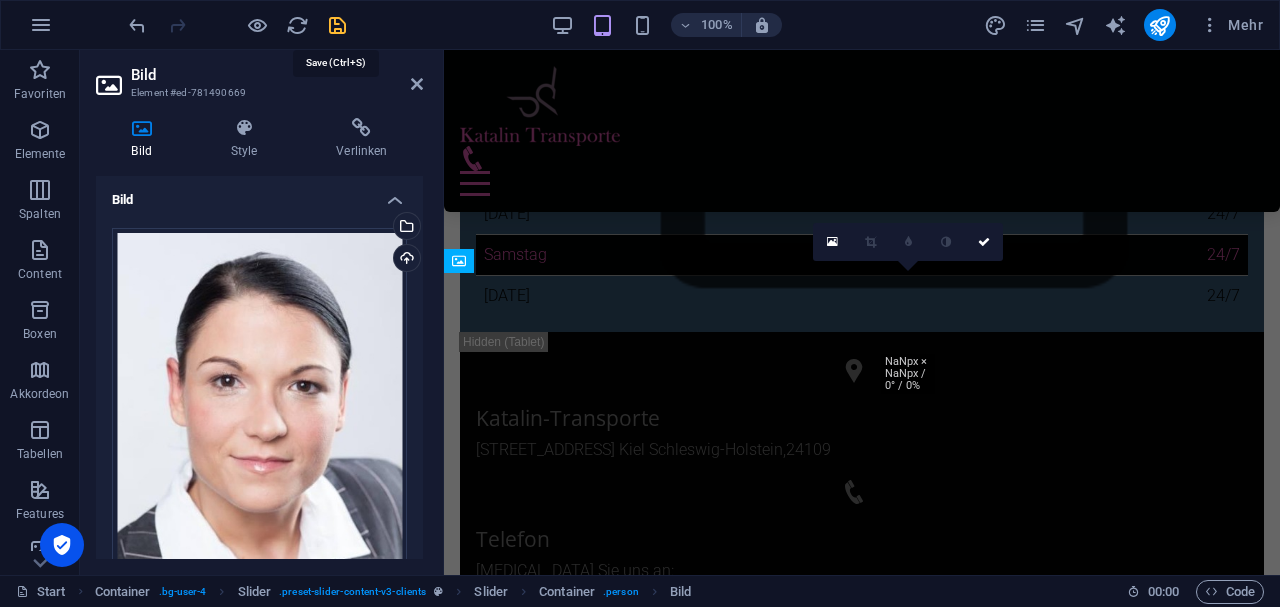click at bounding box center [337, 25] 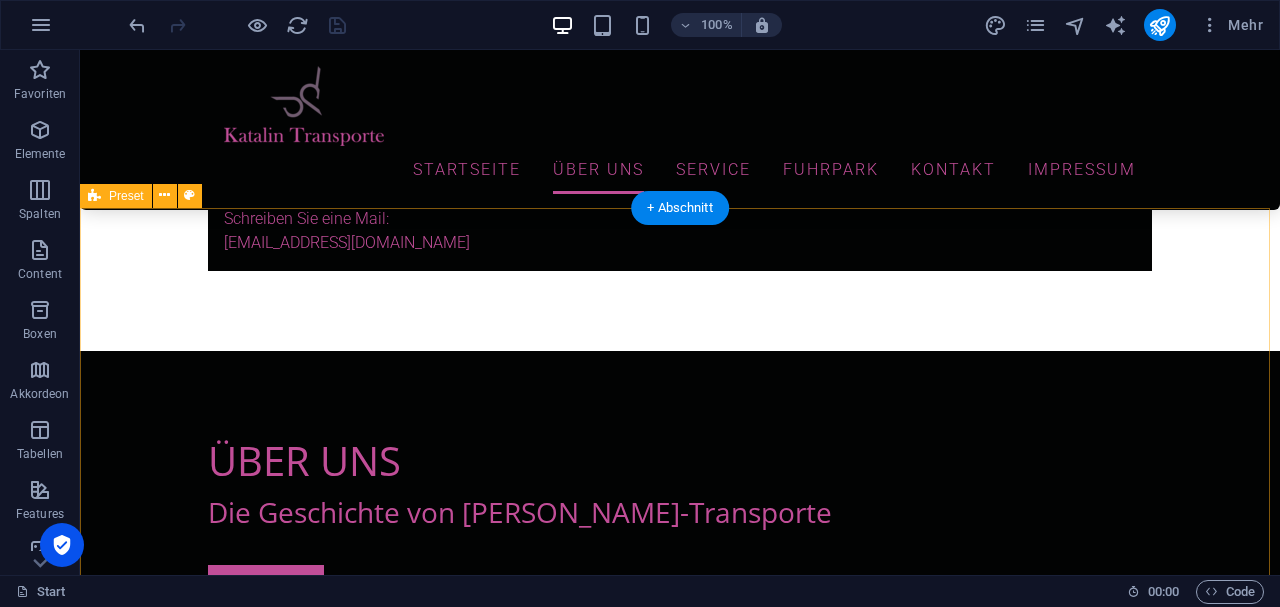 scroll, scrollTop: 1380, scrollLeft: 0, axis: vertical 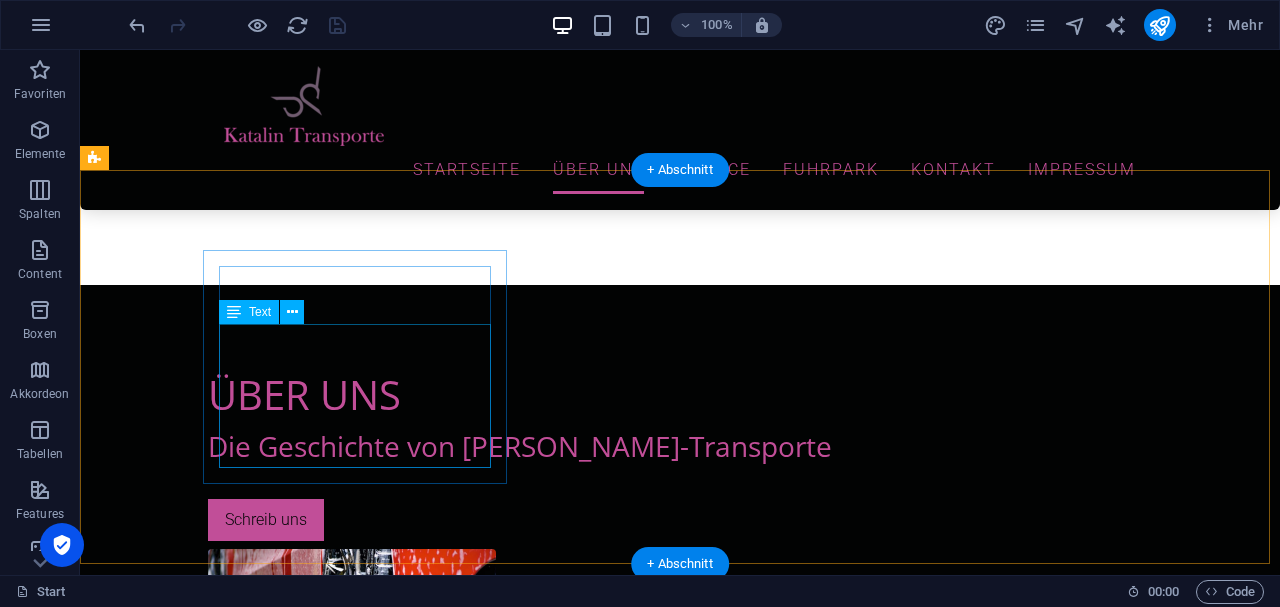 click on "Kurier & Express Fahrten Europaweit mit EU Lizenz.  Geschulte Fahrer, ob nach ADR Vorschrift oder bei der Ladungssicherung. So kommt Ihre Ware sicher ans Ziel." at bounding box center (568, 3467) 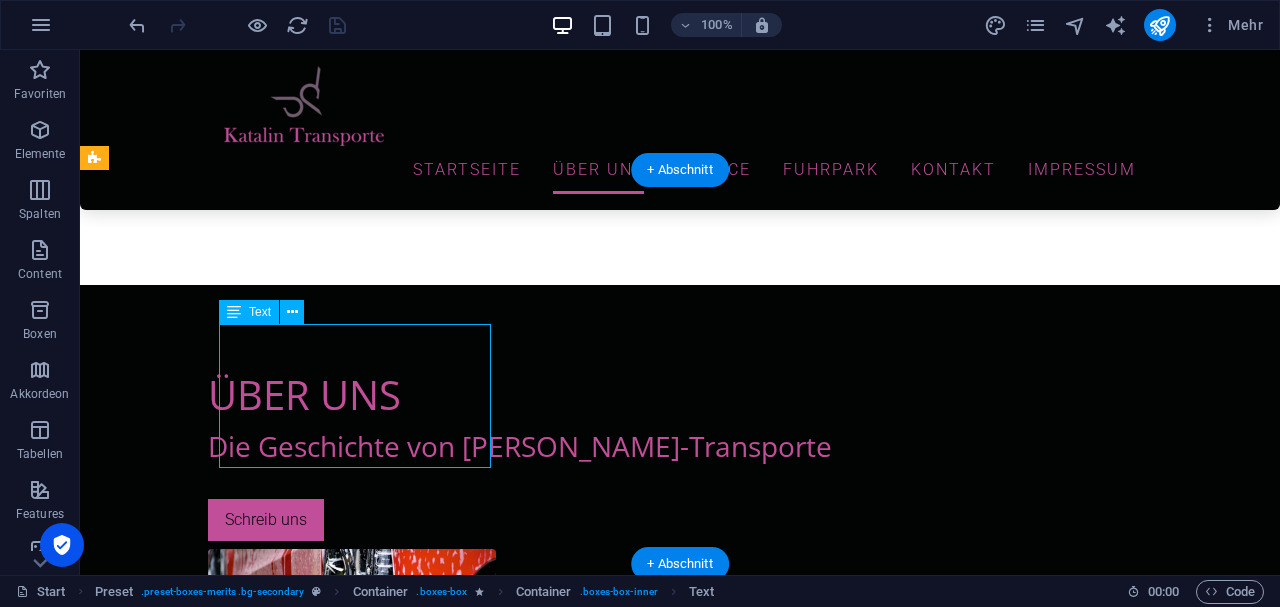click on "Kurier & Express Fahrten Europaweit mit EU Lizenz.  Geschulte Fahrer, ob nach ADR Vorschrift oder bei der Ladungssicherung. So kommt Ihre Ware sicher ans Ziel." at bounding box center (568, 3467) 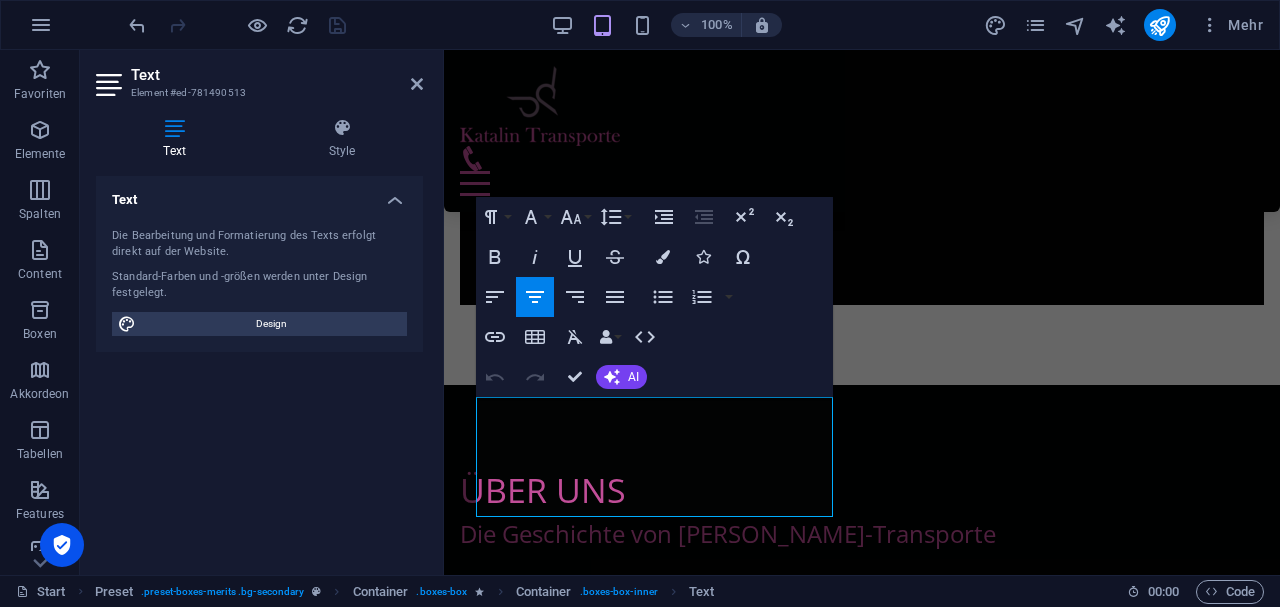 scroll, scrollTop: 1404, scrollLeft: 0, axis: vertical 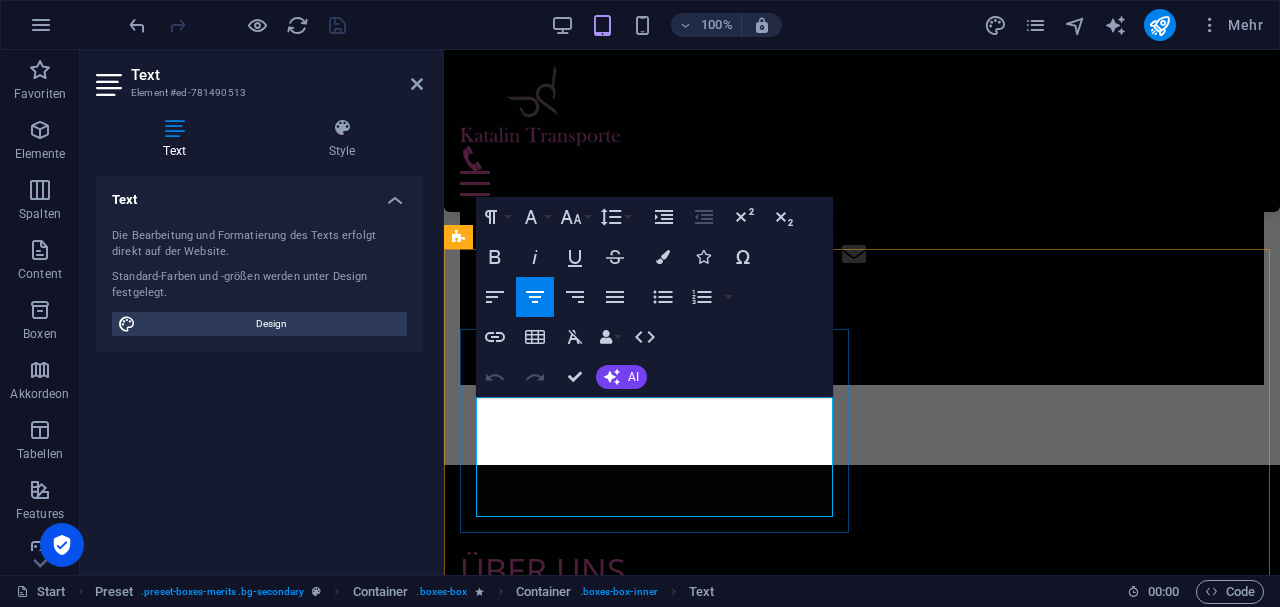click on "Kurier & Express Fahrten Europaweit mit EU Lizenz." at bounding box center (862, 3698) 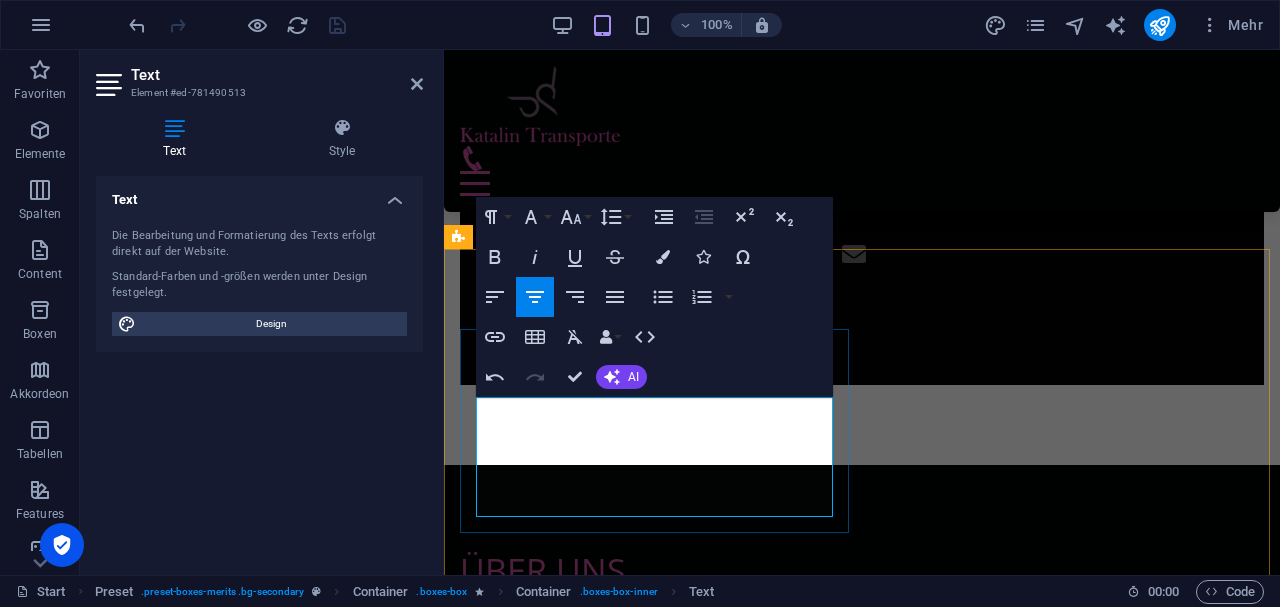 click on "Kurier & Express und Gefahrgut  Fahrten Europaweit mit EU Lizenz." at bounding box center [862, 3698] 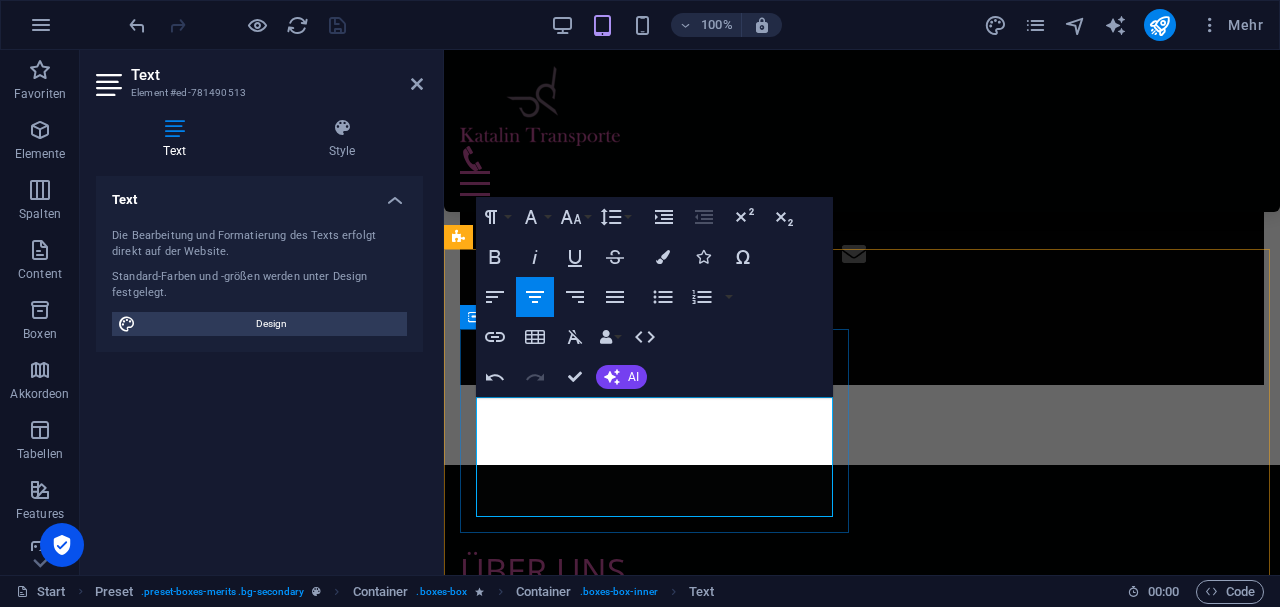 drag, startPoint x: 477, startPoint y: 454, endPoint x: 697, endPoint y: 507, distance: 226.29405 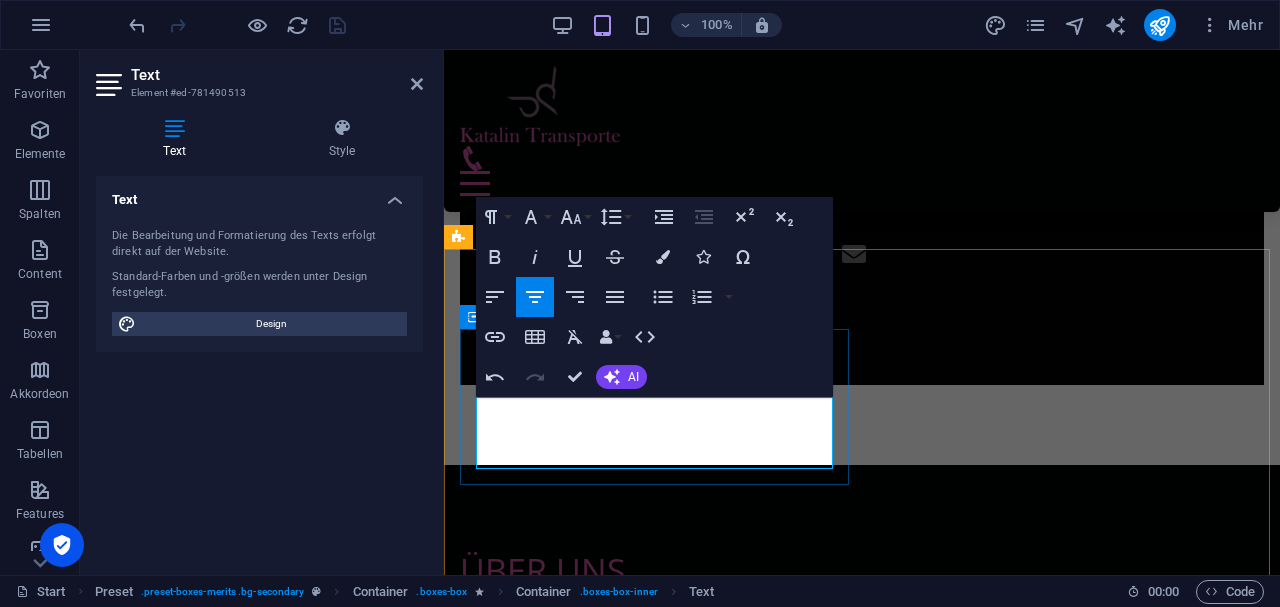 click on "Geschulte Fahrer, damit Ihre Ware sicher ans Ziel." at bounding box center [862, 3722] 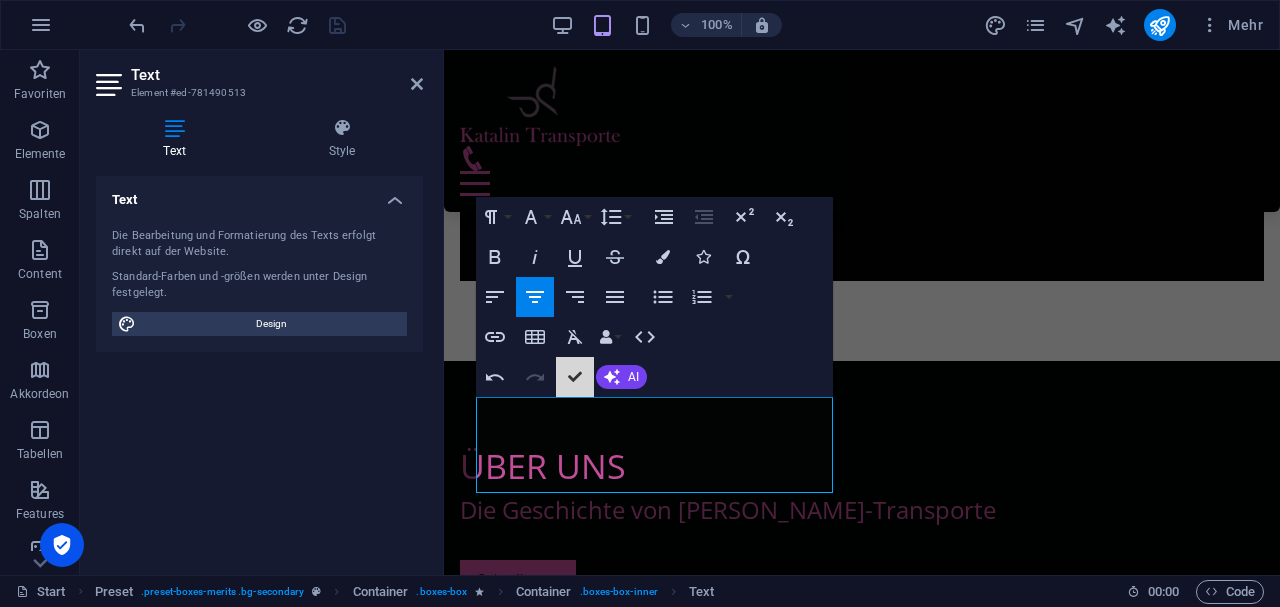 scroll, scrollTop: 1331, scrollLeft: 0, axis: vertical 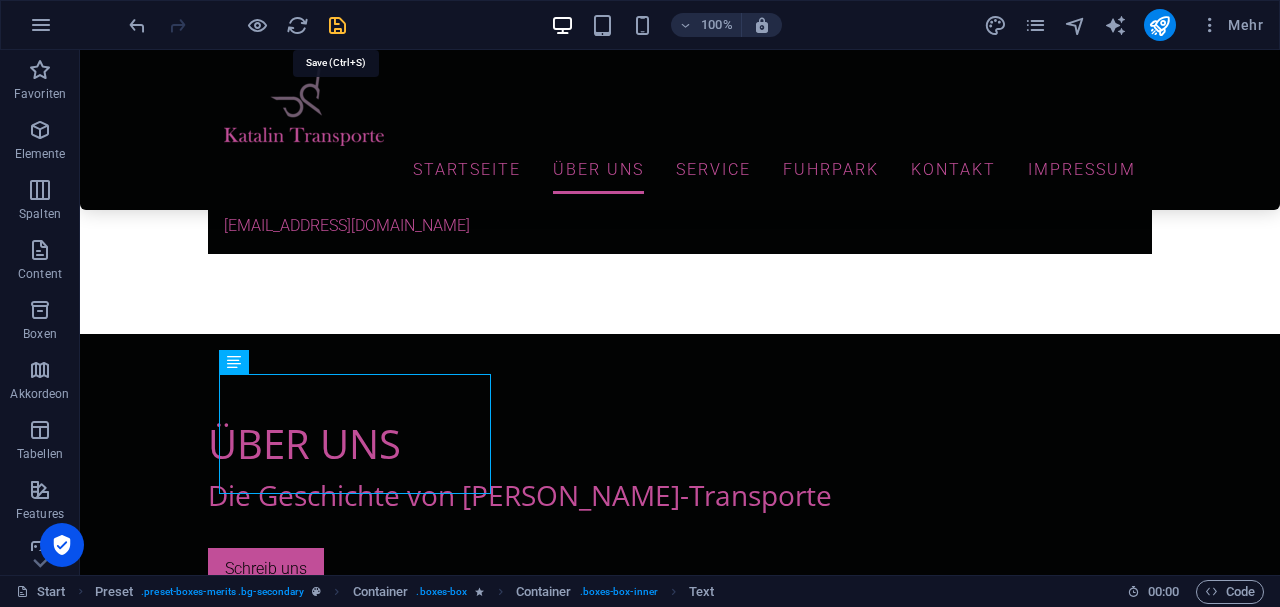 click at bounding box center (337, 25) 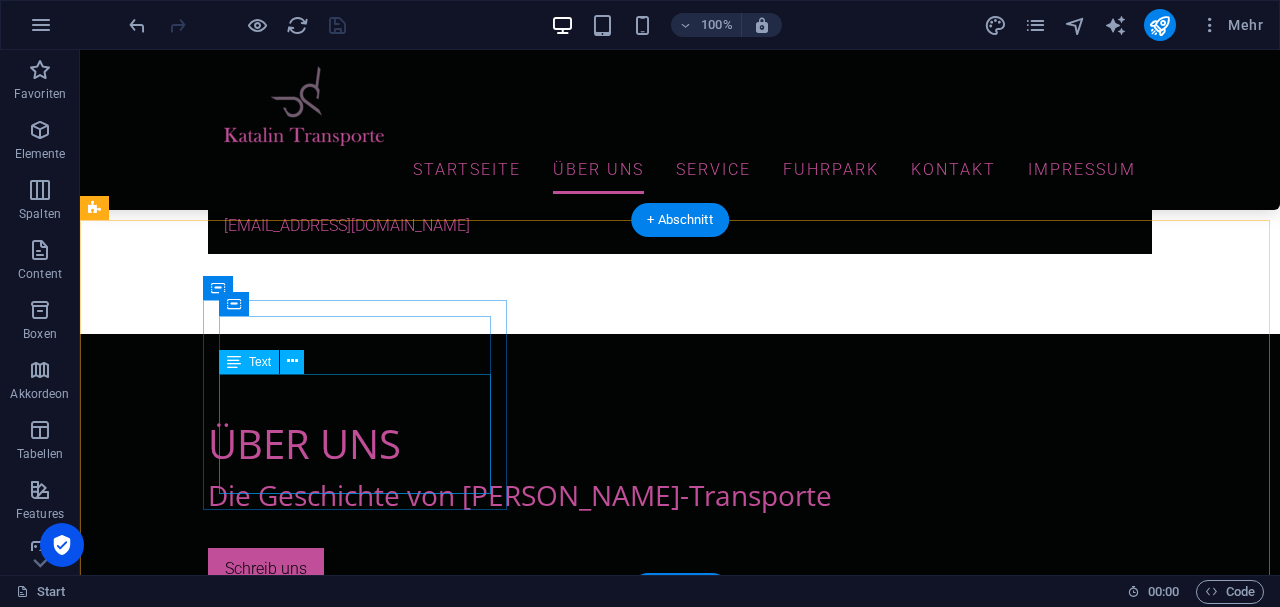 click on "Kurier & Express und Gefahrgut Fahrten [GEOGRAPHIC_DATA] und Europaweit mit EU Lizenz.  Geschulte Fahrer, damit Ihre Ware sicher ans Ziel kommt." at bounding box center (568, 3720) 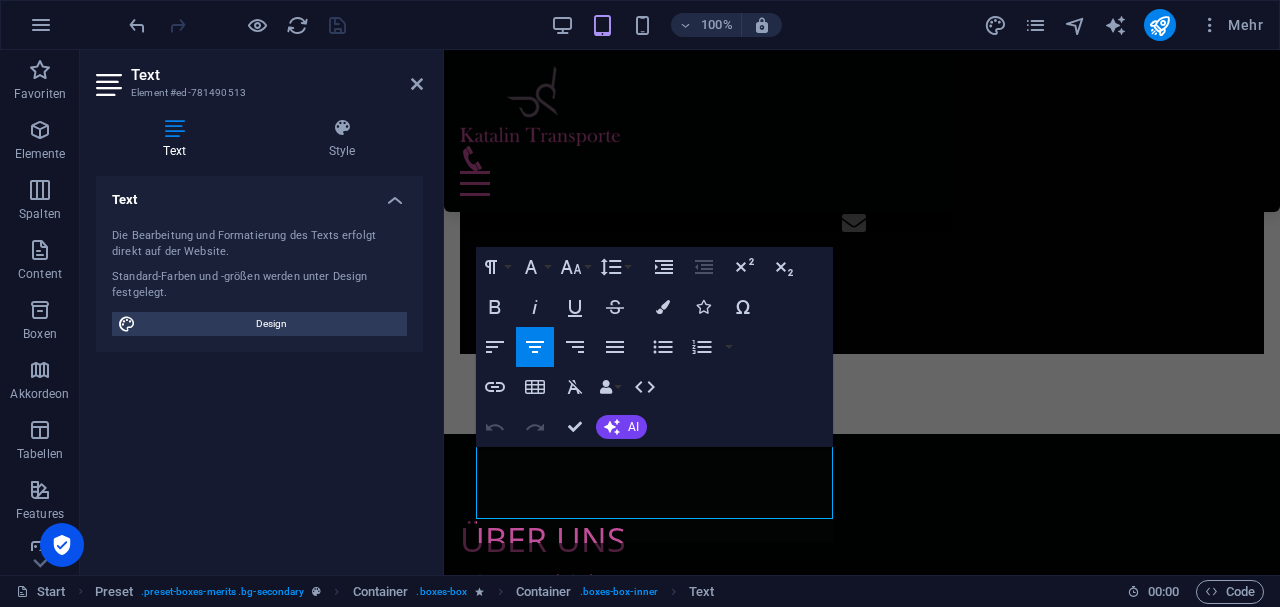 scroll, scrollTop: 1355, scrollLeft: 0, axis: vertical 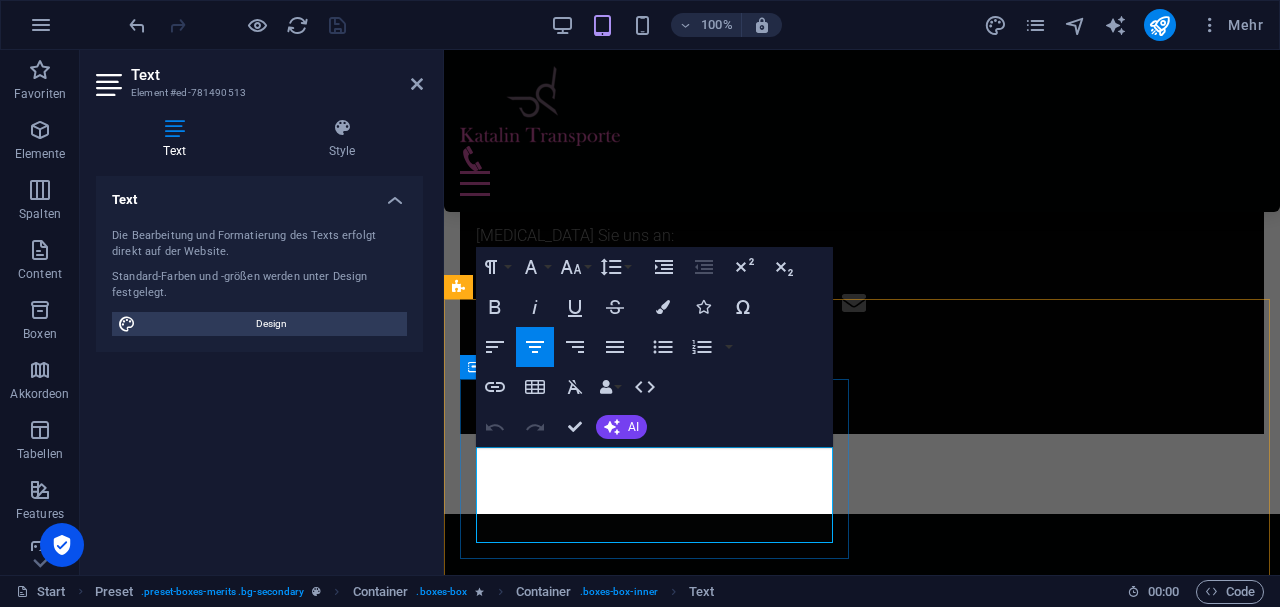 click on "Kurier & Express und Gefahrgut Fahrten [GEOGRAPHIC_DATA] und Europaweit mit EU Lizenz." at bounding box center [862, 3951] 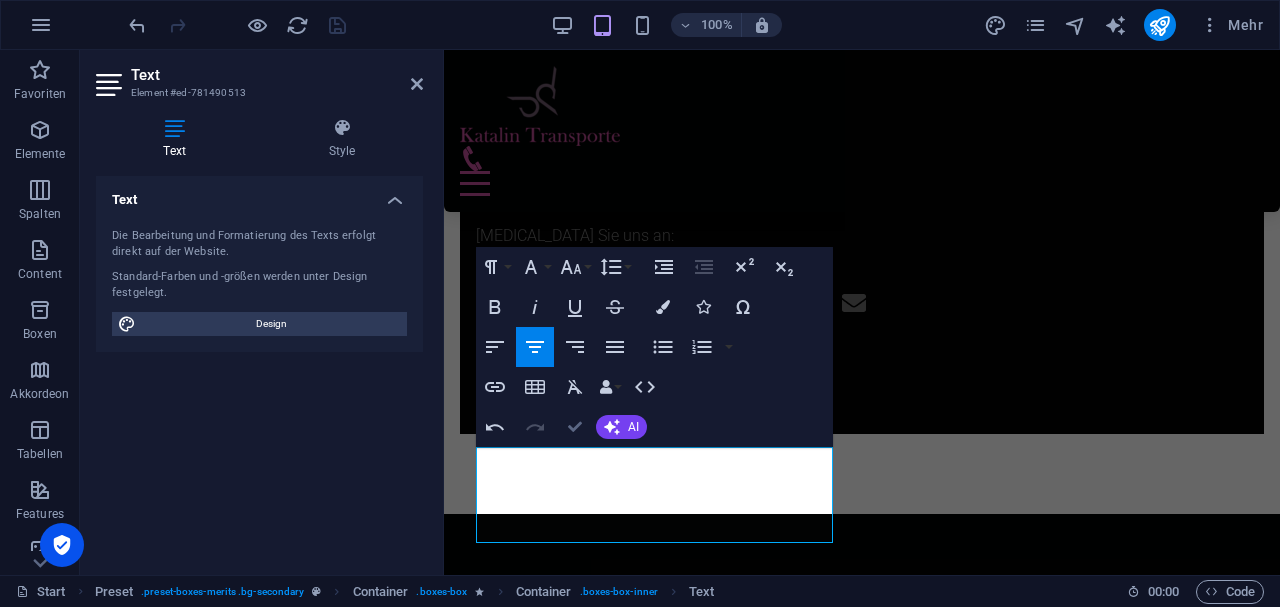drag, startPoint x: 576, startPoint y: 434, endPoint x: 495, endPoint y: 382, distance: 96.25487 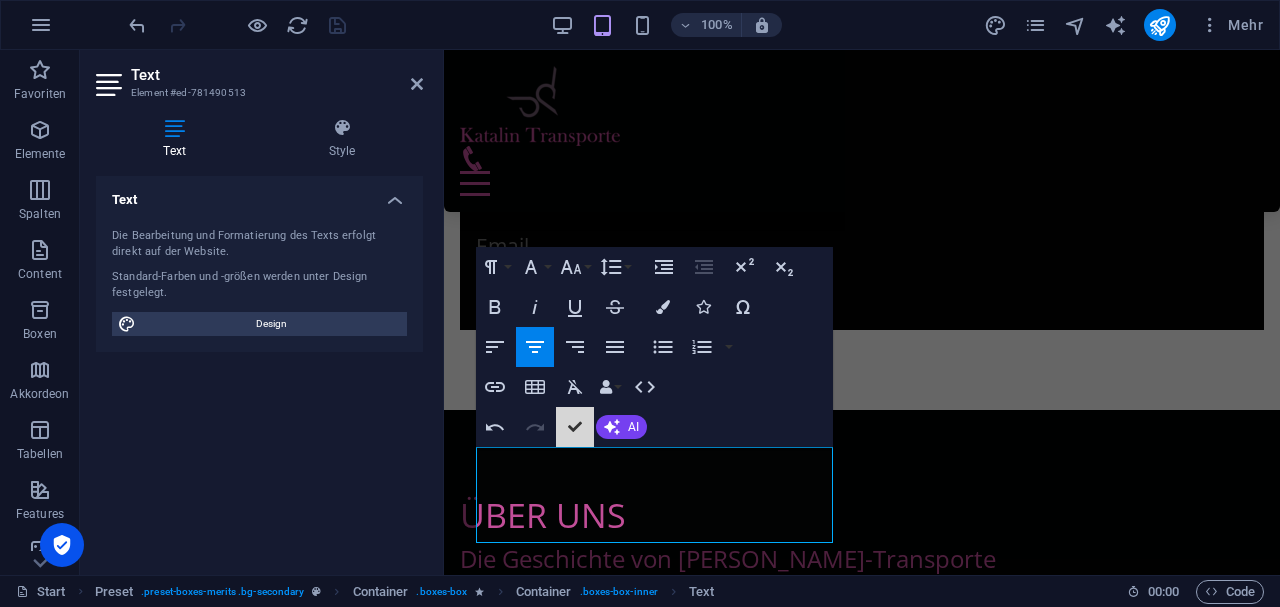 scroll, scrollTop: 1282, scrollLeft: 0, axis: vertical 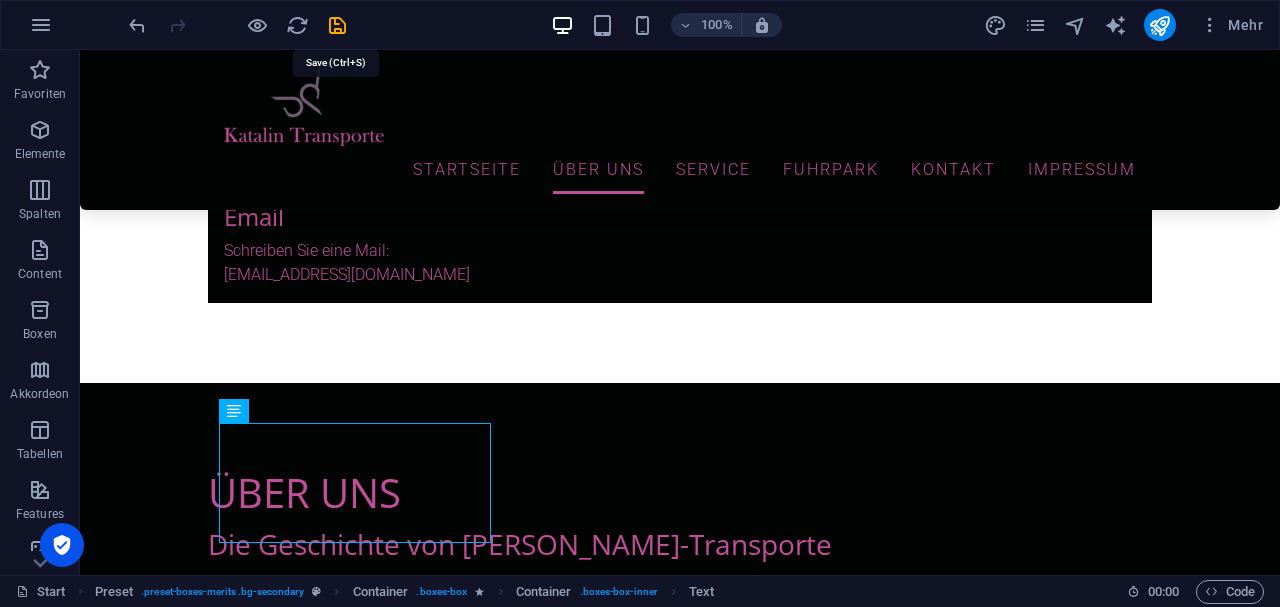 click at bounding box center [337, 25] 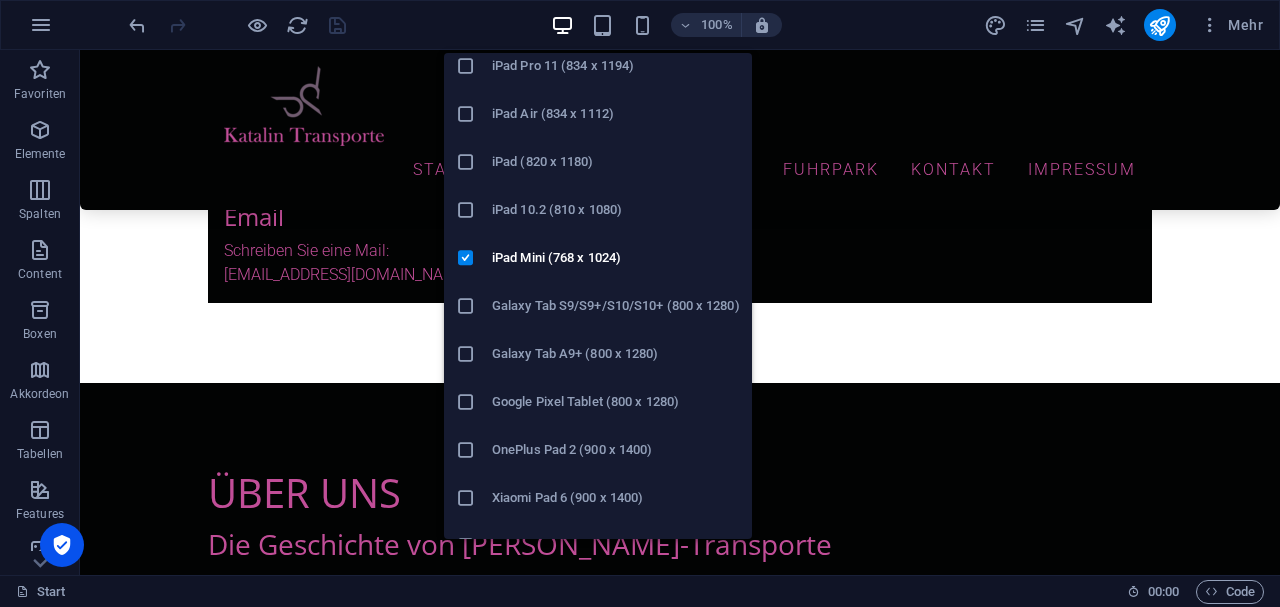 scroll, scrollTop: 234, scrollLeft: 0, axis: vertical 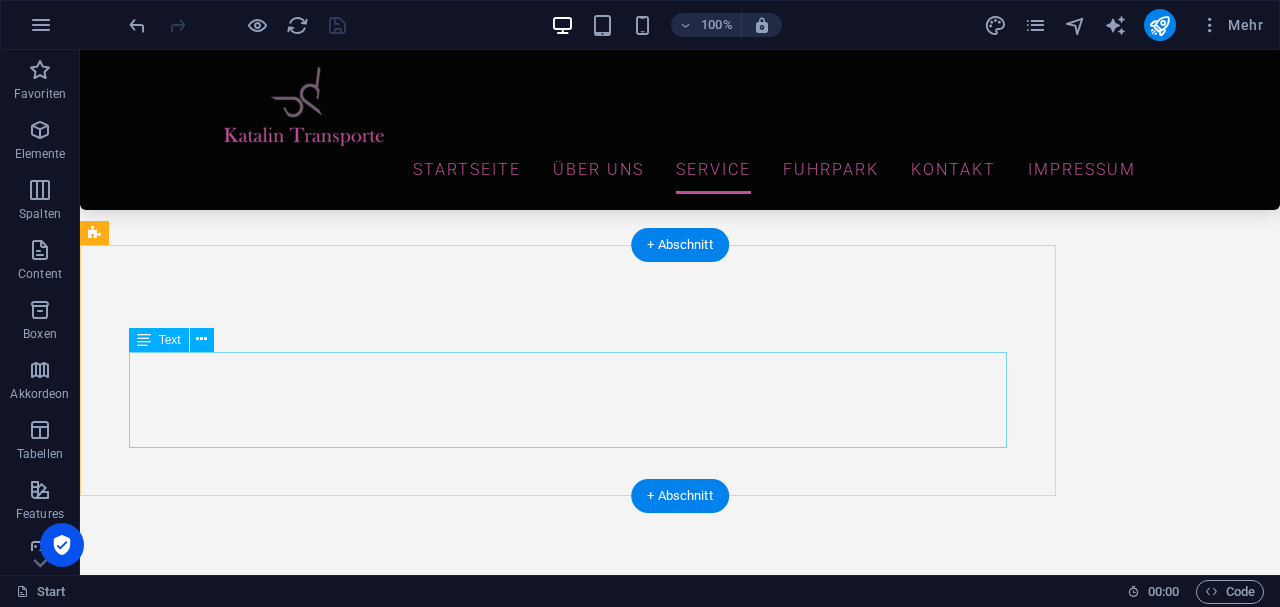 click on "Zur Zeit haben wir leider keine Stellen zu vergeben. Schauen Sie von Zeit zu Zeit einfach mal wieder vorbei. Wir akzeptieren nur Bewerbungen mit Lebenslauf als Bewerbung und ein persönliche Vorsprechen nach Terminvergabe." at bounding box center (568, 9279) 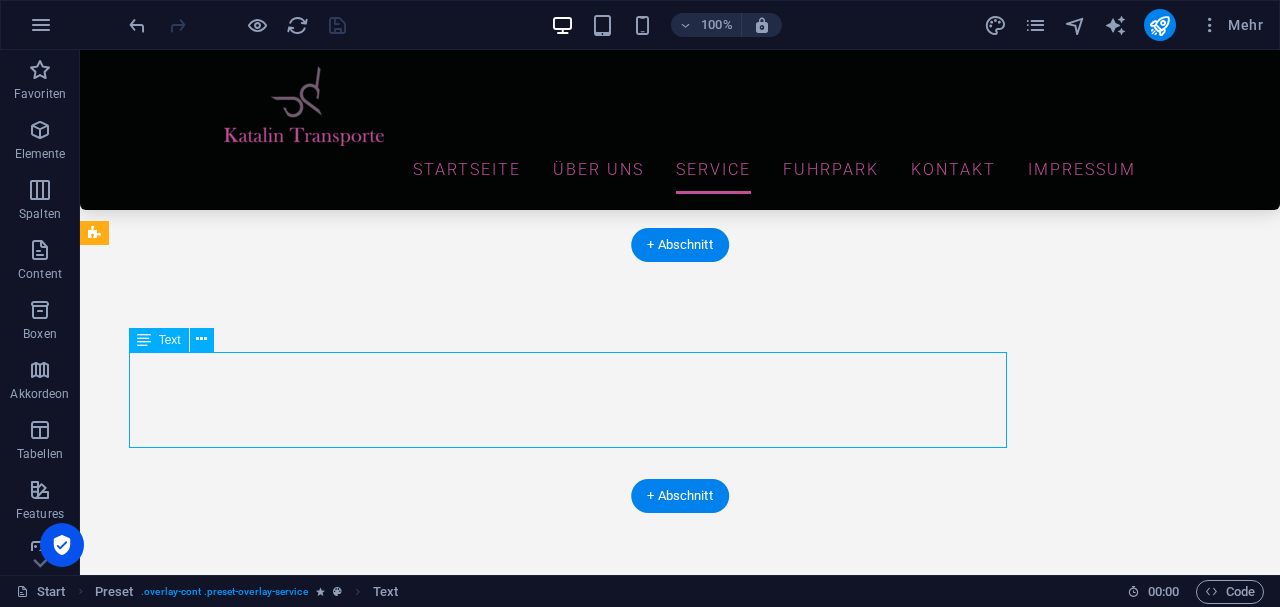 click on "Zur Zeit haben wir leider keine Stellen zu vergeben. Schauen Sie von Zeit zu Zeit einfach mal wieder vorbei. Wir akzeptieren nur Bewerbungen mit Lebenslauf als Bewerbung und ein persönliche Vorsprechen nach Terminvergabe." at bounding box center [568, 9279] 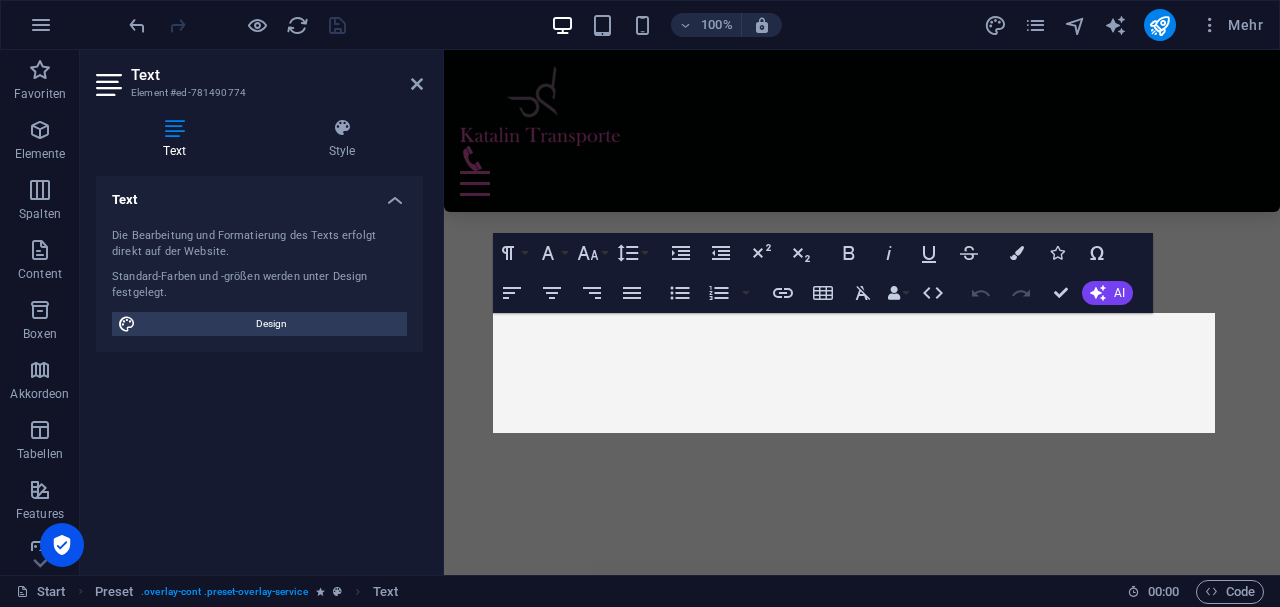 scroll, scrollTop: 3561, scrollLeft: 0, axis: vertical 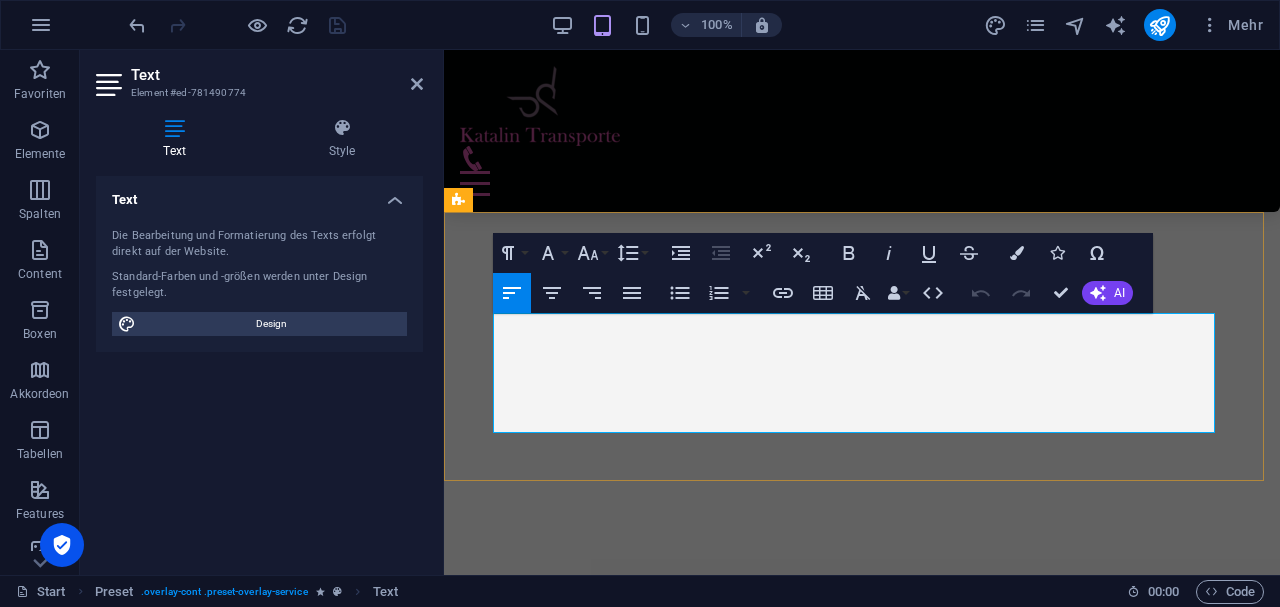 click on "Wir akzeptieren nur Bewerbungen mit Lebenslauf als Bewerbung und ein persönliche Vorsprechen nach Terminvergabe." at bounding box center (854, 8727) 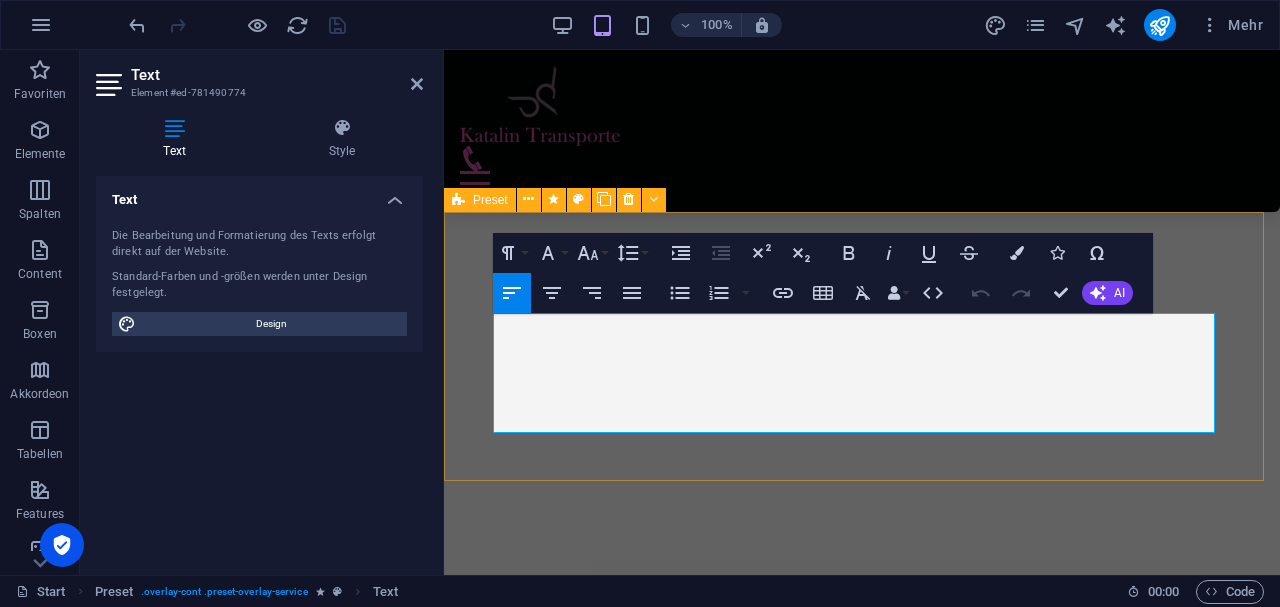 type 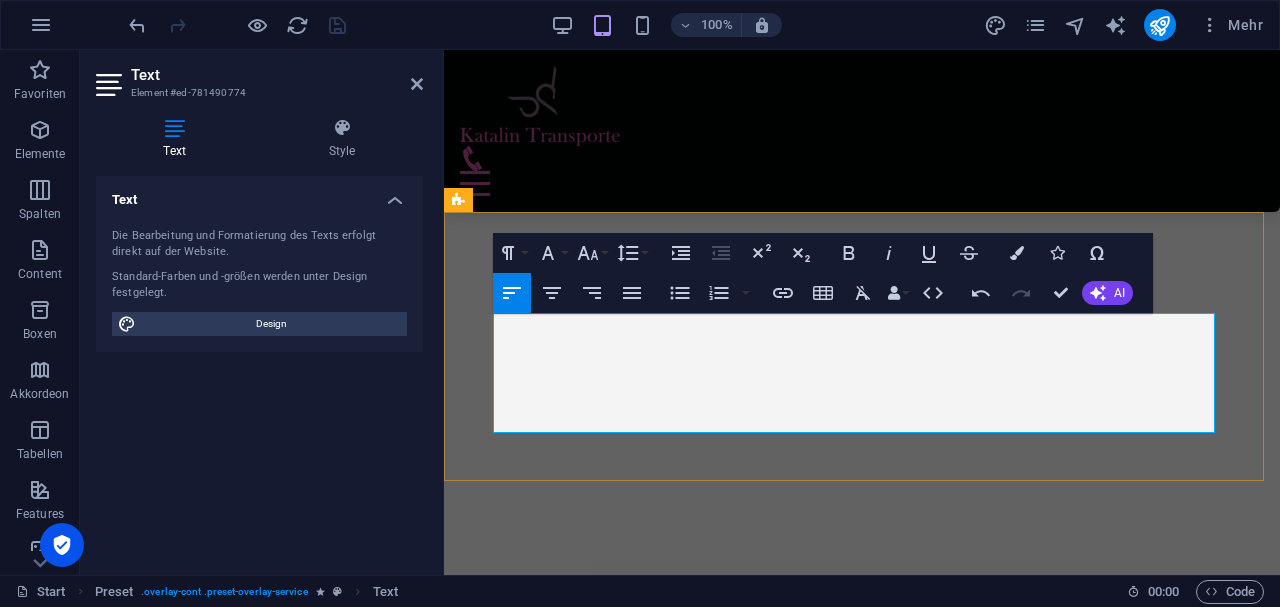 click on "Wir akzeptieren nur Bewerbungen mit Lichtbild und Lebenslauf,  und ein persönliche Vorsprechen nach Terminvergabe." at bounding box center [854, 8727] 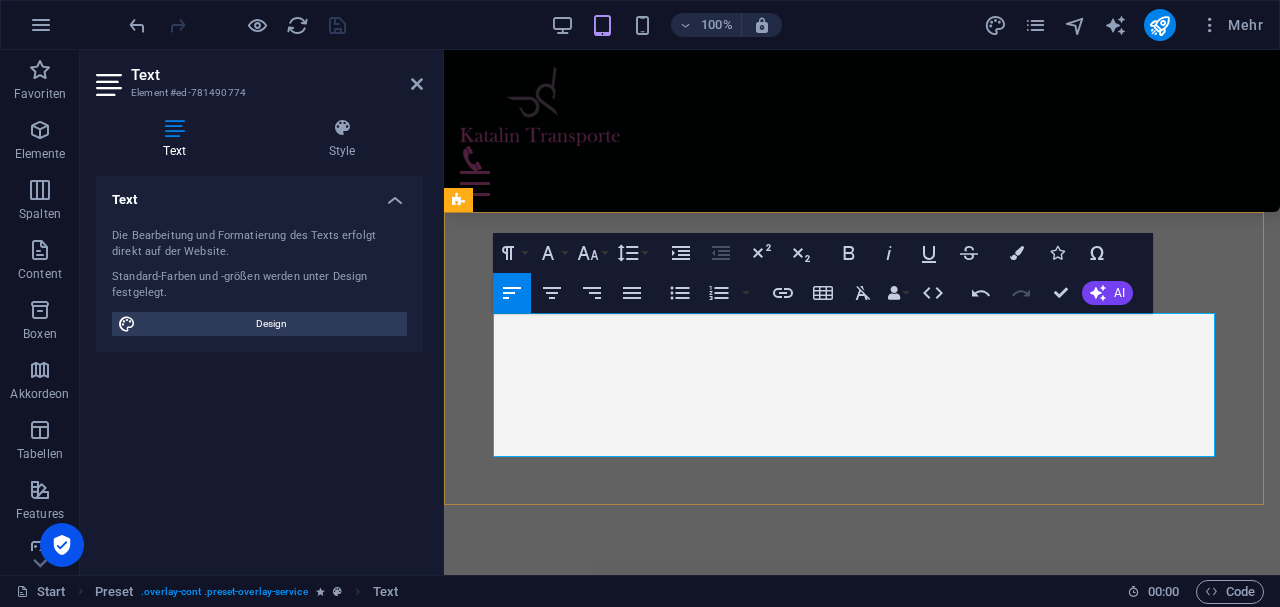 click on "Wir akzeptieren nur Bewerbungen mit Lichtbild und Lebenslauf, und ein persönliche Vorsprechen nach Terminvergabe." at bounding box center (854, 8751) 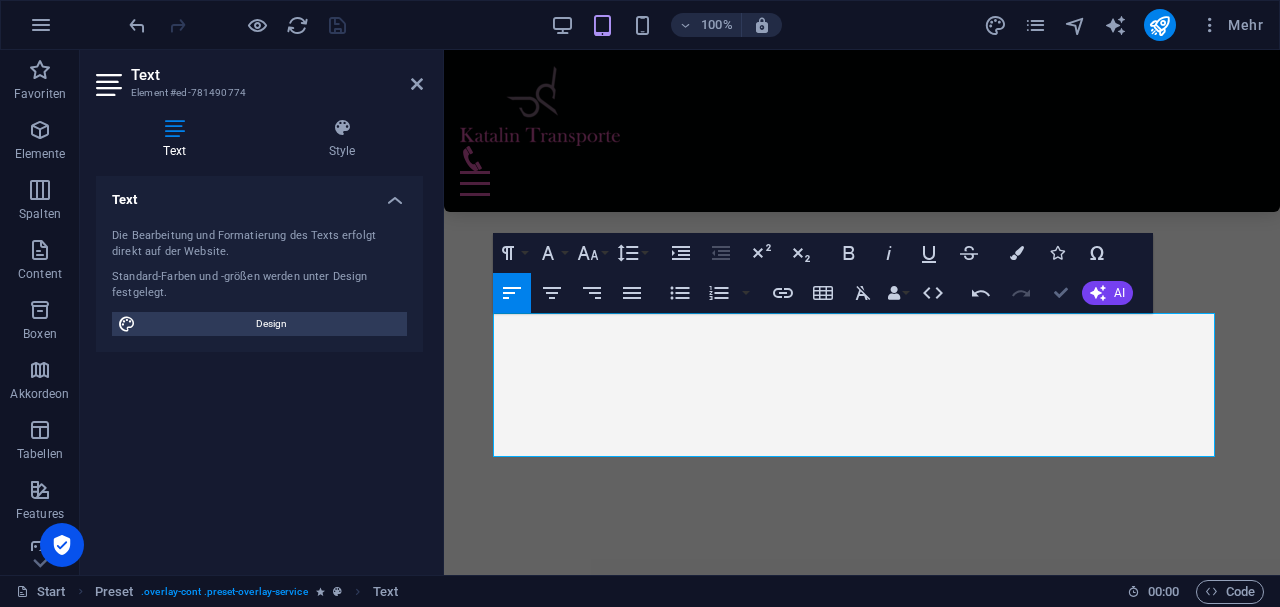 drag, startPoint x: 1059, startPoint y: 293, endPoint x: 958, endPoint y: 341, distance: 111.82576 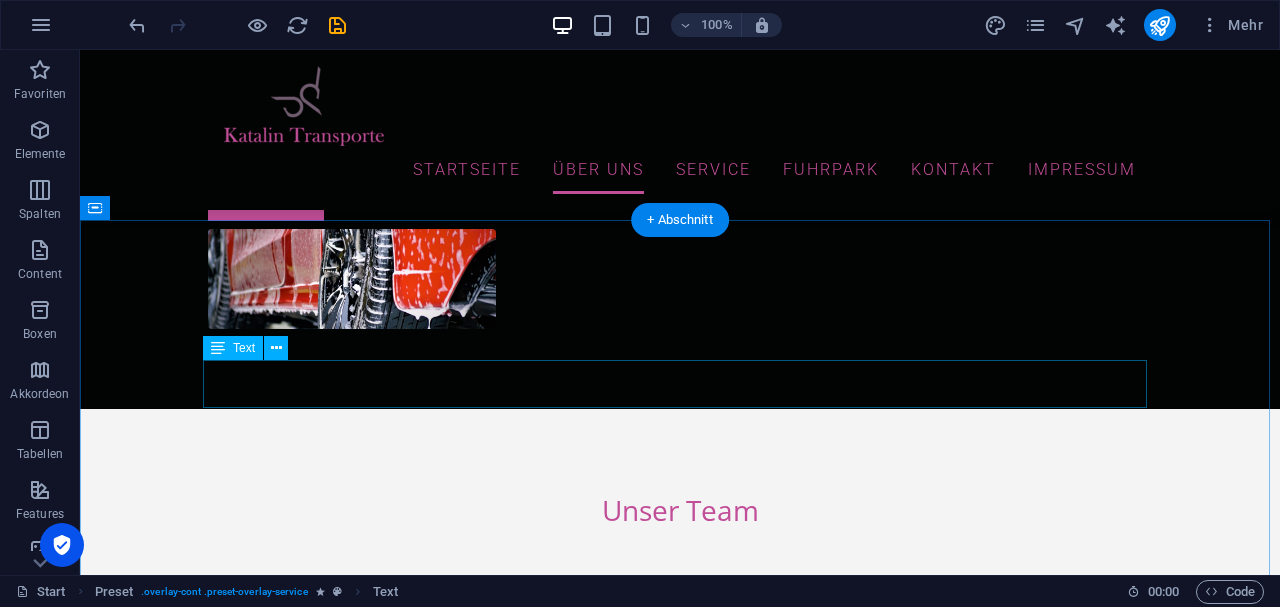 scroll, scrollTop: 2914, scrollLeft: 0, axis: vertical 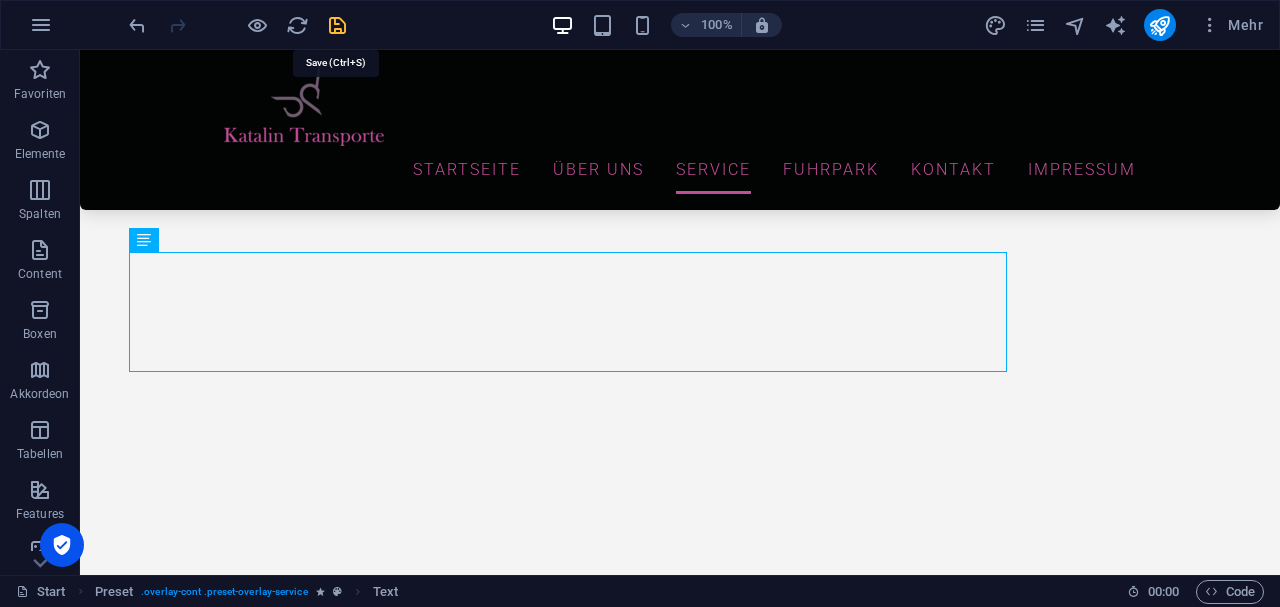 click at bounding box center [337, 25] 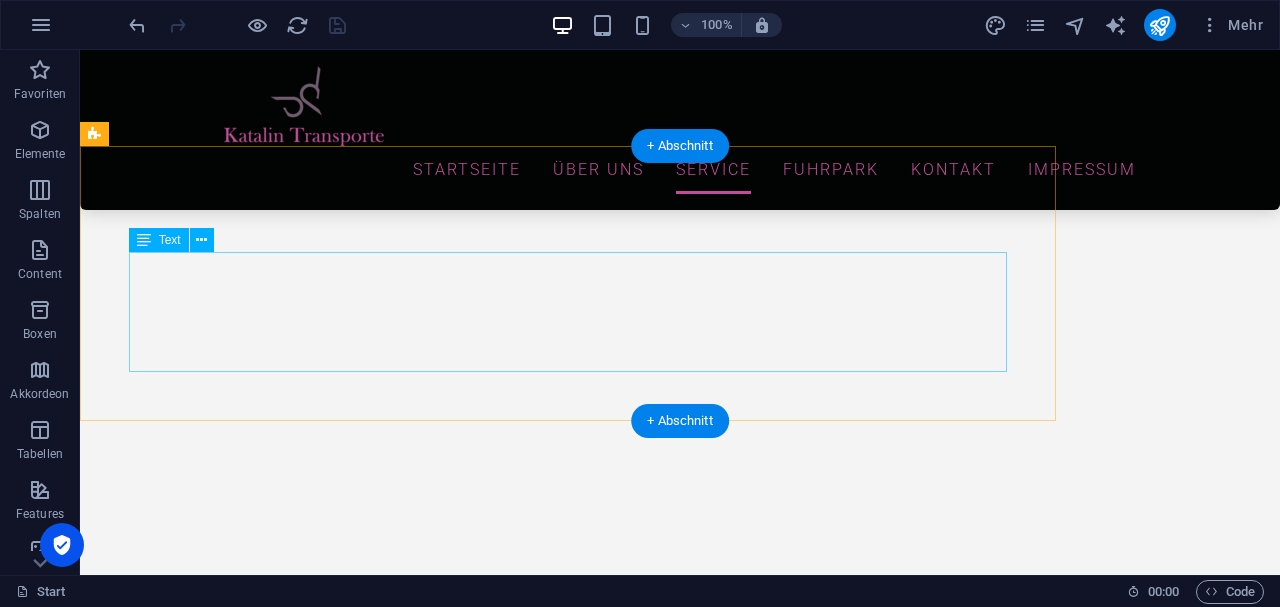 click on "Zur Zeit haben wir leider keine Stellen zu vergeben. Schauen Sie von Zeit zu Zeit einfach mal wieder vorbei. Voraussetzung bei einer Bewerbung: Wir akzeptieren nur Bewerbungen mit Lichtbild und Lebenslauf, und ein persönliches Vorsprechen nach Terminvergabe." at bounding box center (568, 9396) 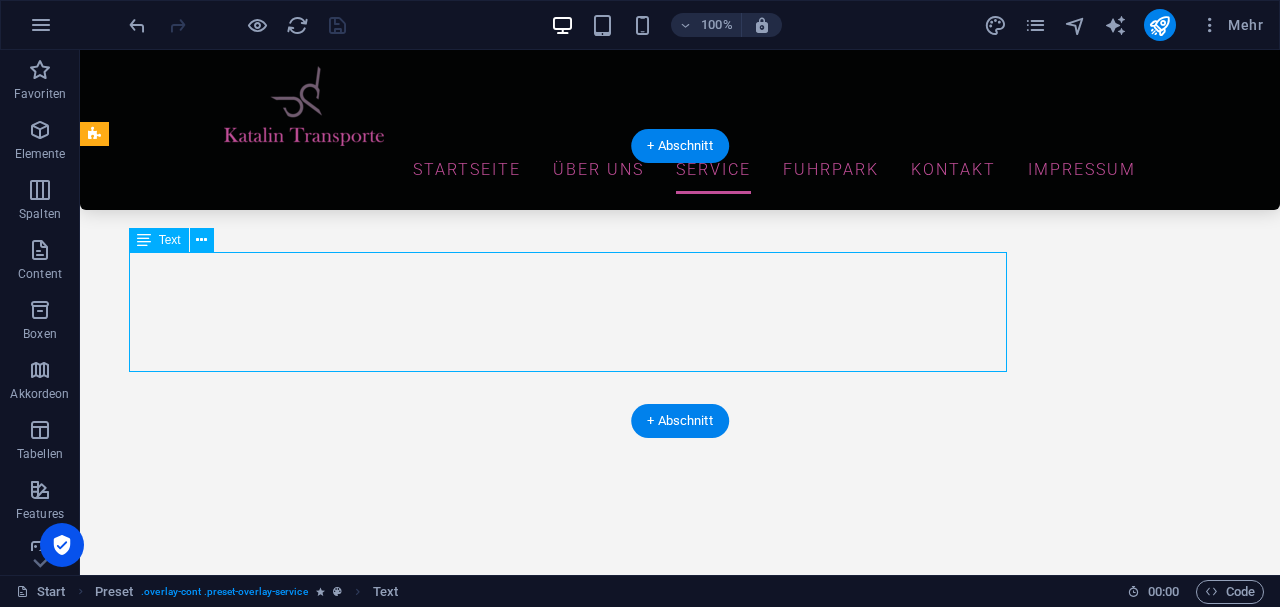click on "Zur Zeit haben wir leider keine Stellen zu vergeben. Schauen Sie von Zeit zu Zeit einfach mal wieder vorbei. Voraussetzung bei einer Bewerbung: Wir akzeptieren nur Bewerbungen mit Lichtbild und Lebenslauf, und ein persönliches Vorsprechen nach Terminvergabe." at bounding box center (568, 9396) 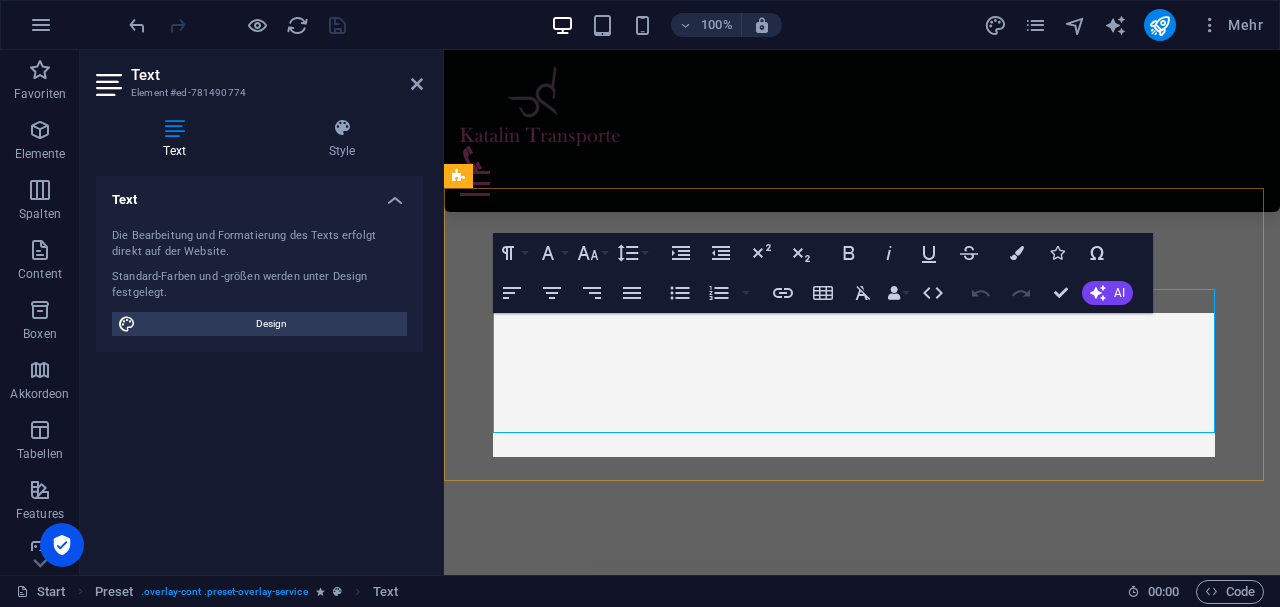 scroll, scrollTop: 3561, scrollLeft: 0, axis: vertical 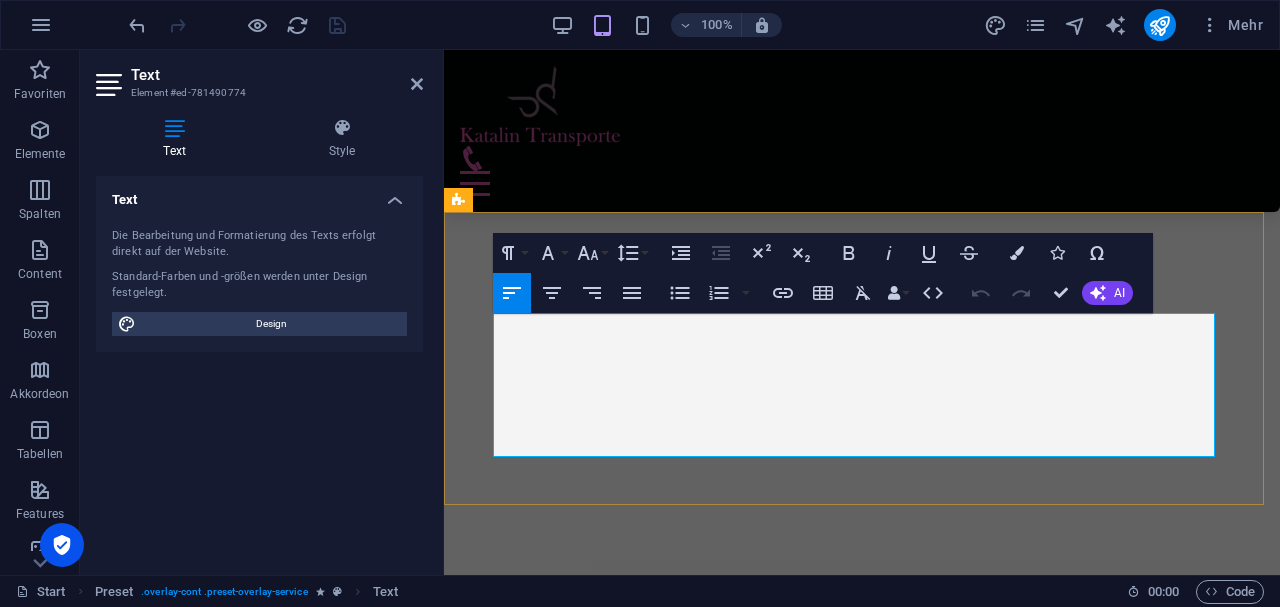 click on "Wir akzeptieren nur Bewerbungen mit Lichtbild und Lebenslauf, und ein persönliches Vorsprechen nach Terminvergabe." at bounding box center [854, 8955] 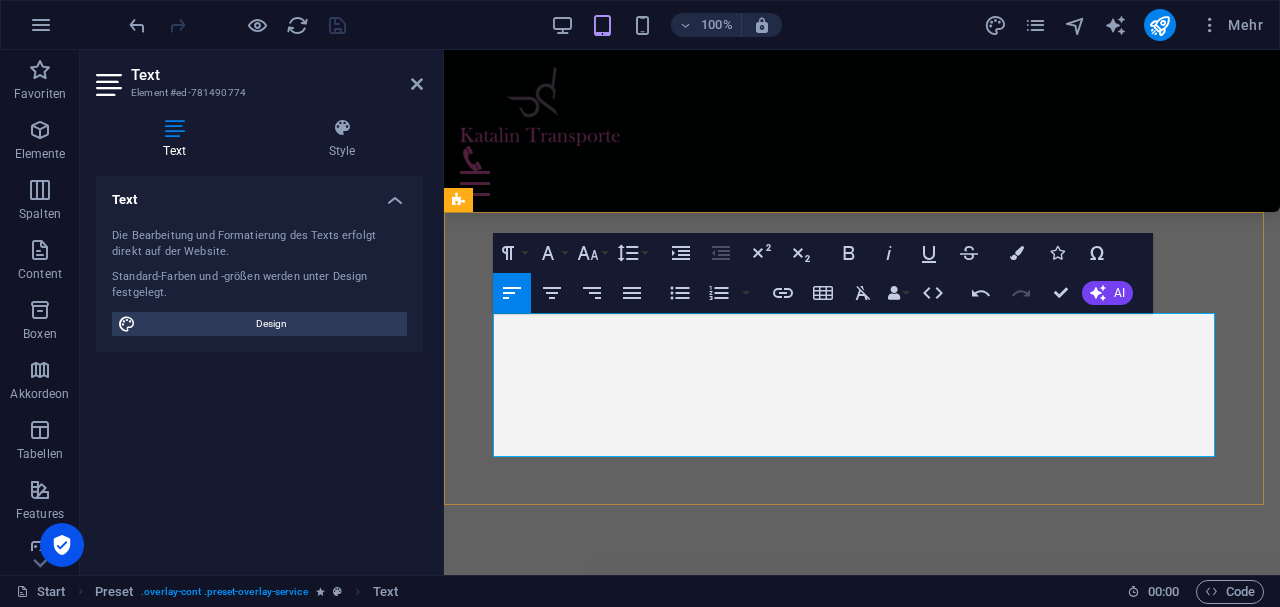 type 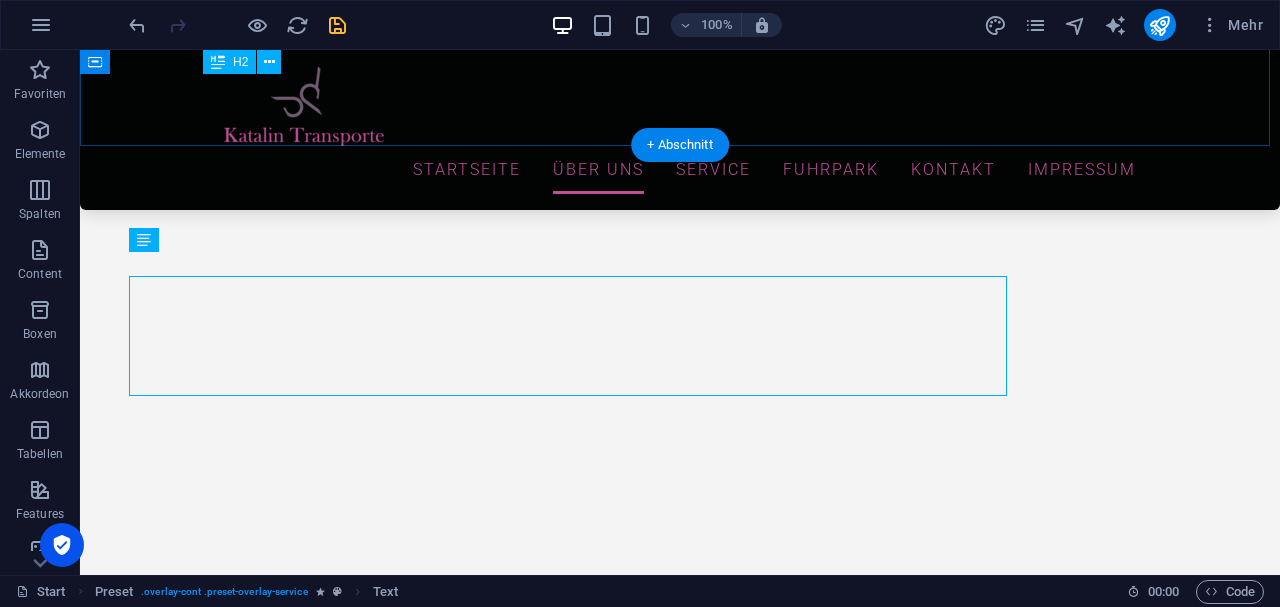 scroll, scrollTop: 2914, scrollLeft: 0, axis: vertical 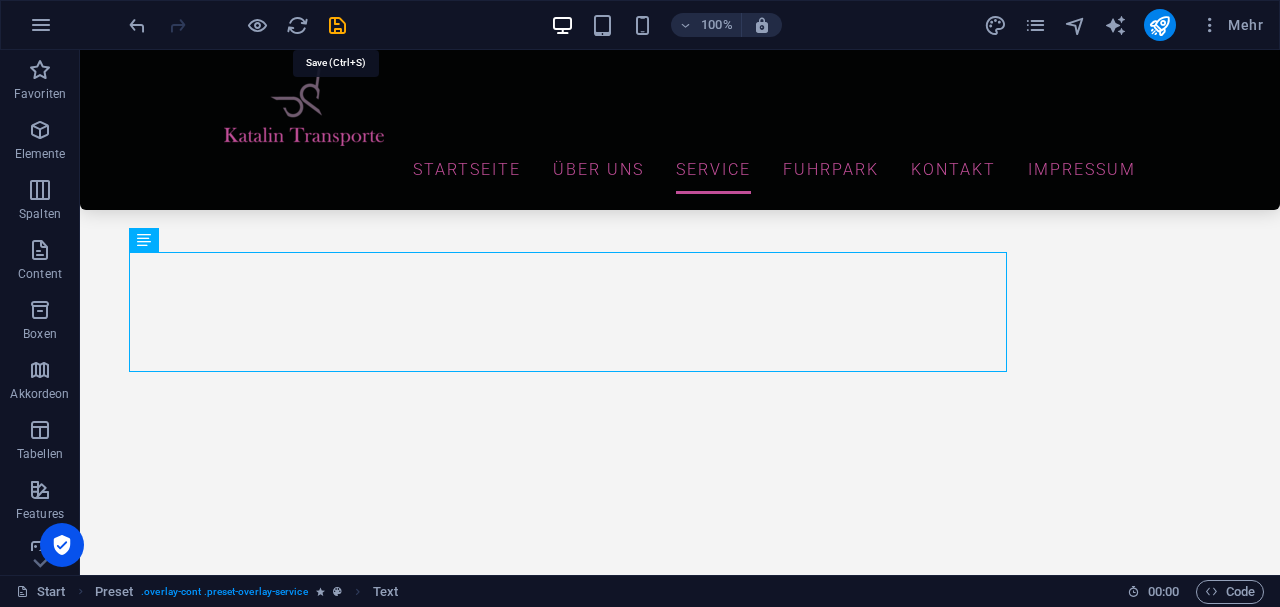 click at bounding box center [337, 25] 